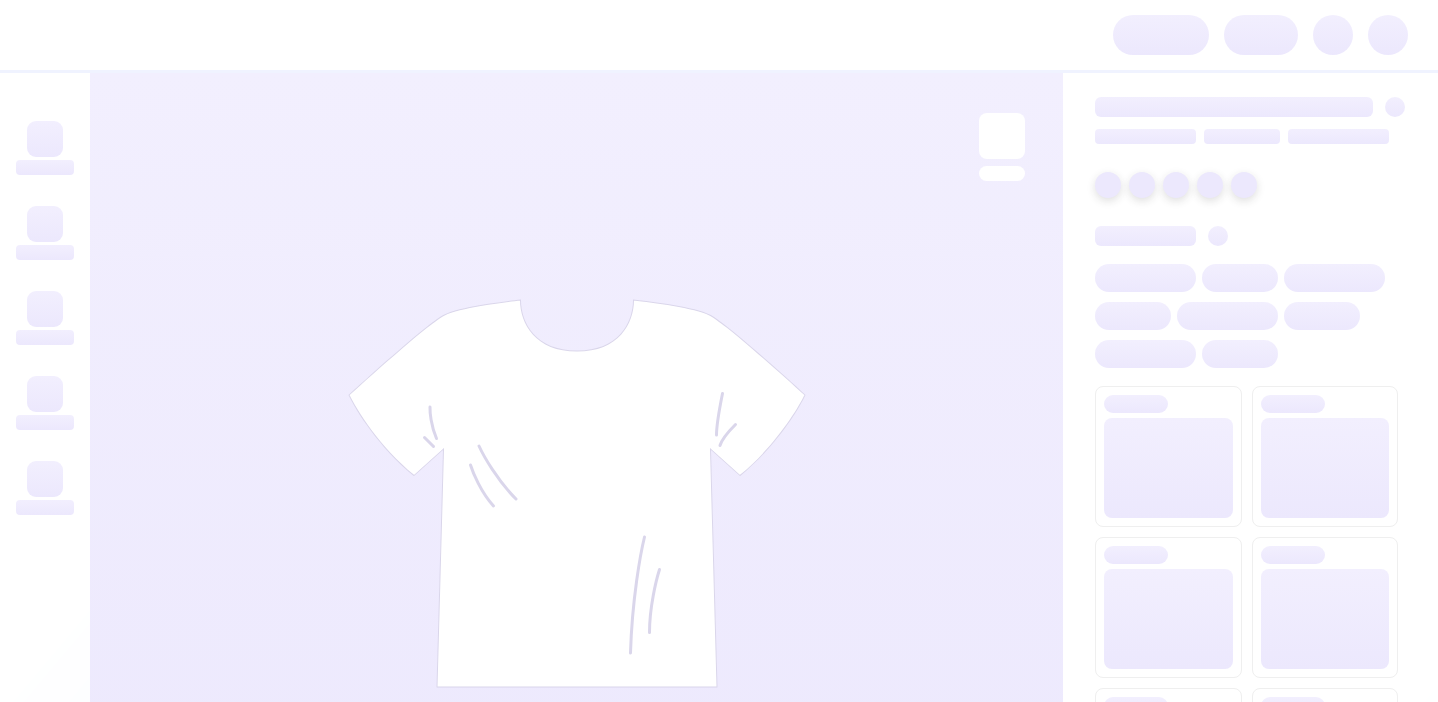 scroll, scrollTop: 0, scrollLeft: 0, axis: both 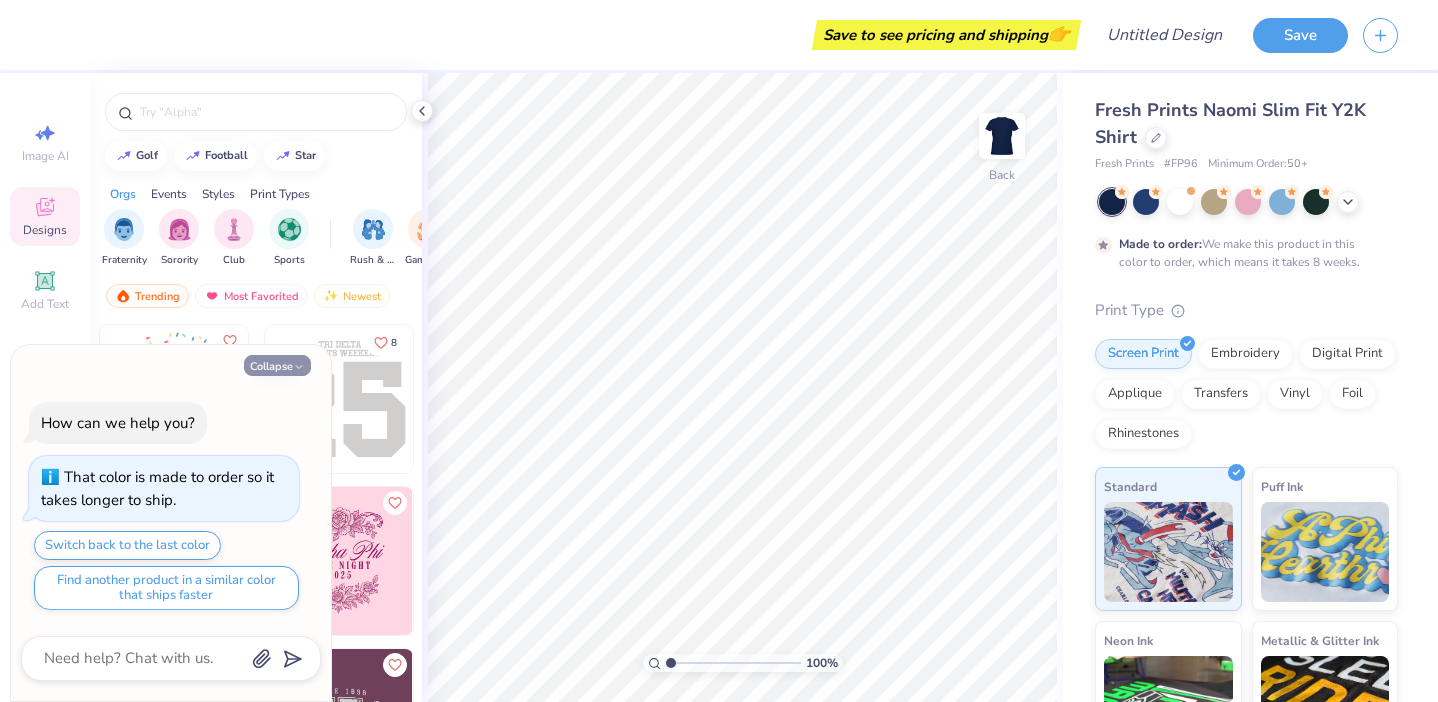click on "Collapse" at bounding box center (277, 365) 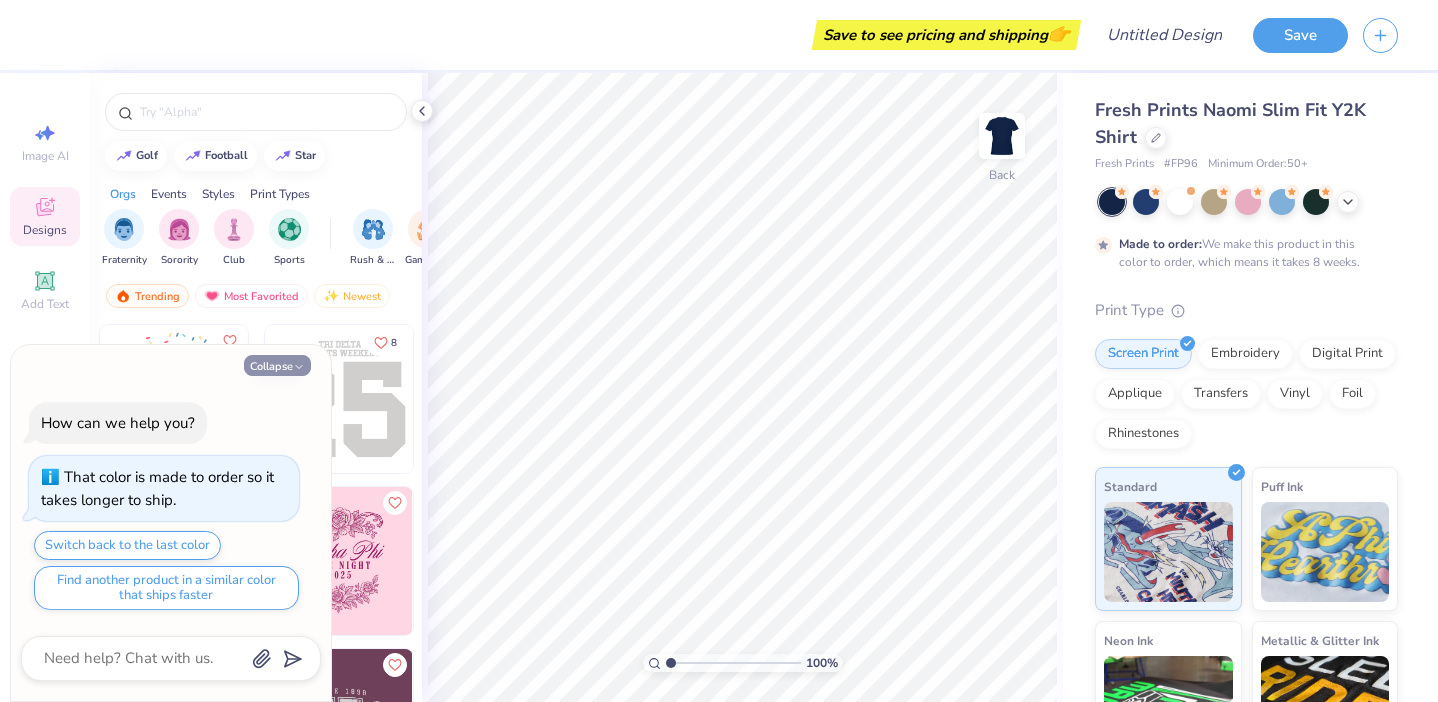type on "x" 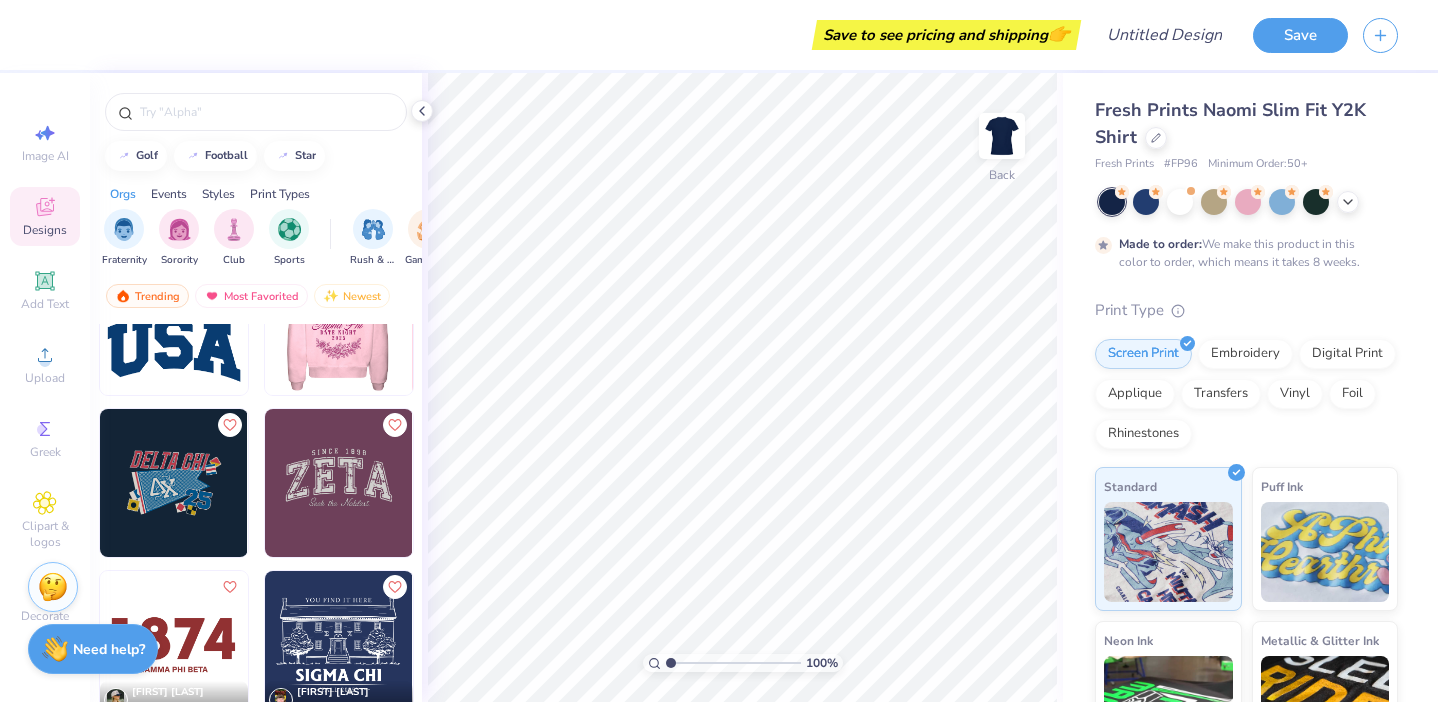 scroll, scrollTop: 249, scrollLeft: 0, axis: vertical 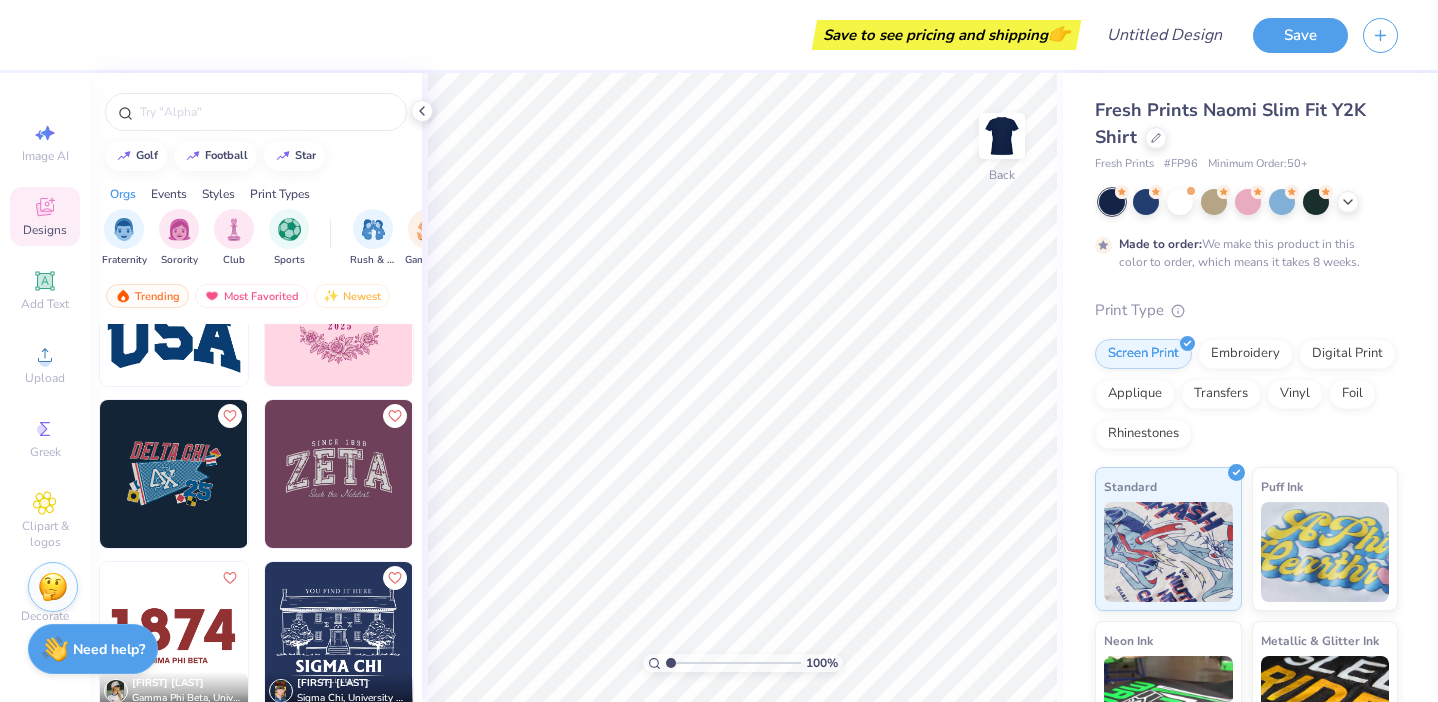 click at bounding box center (174, 474) 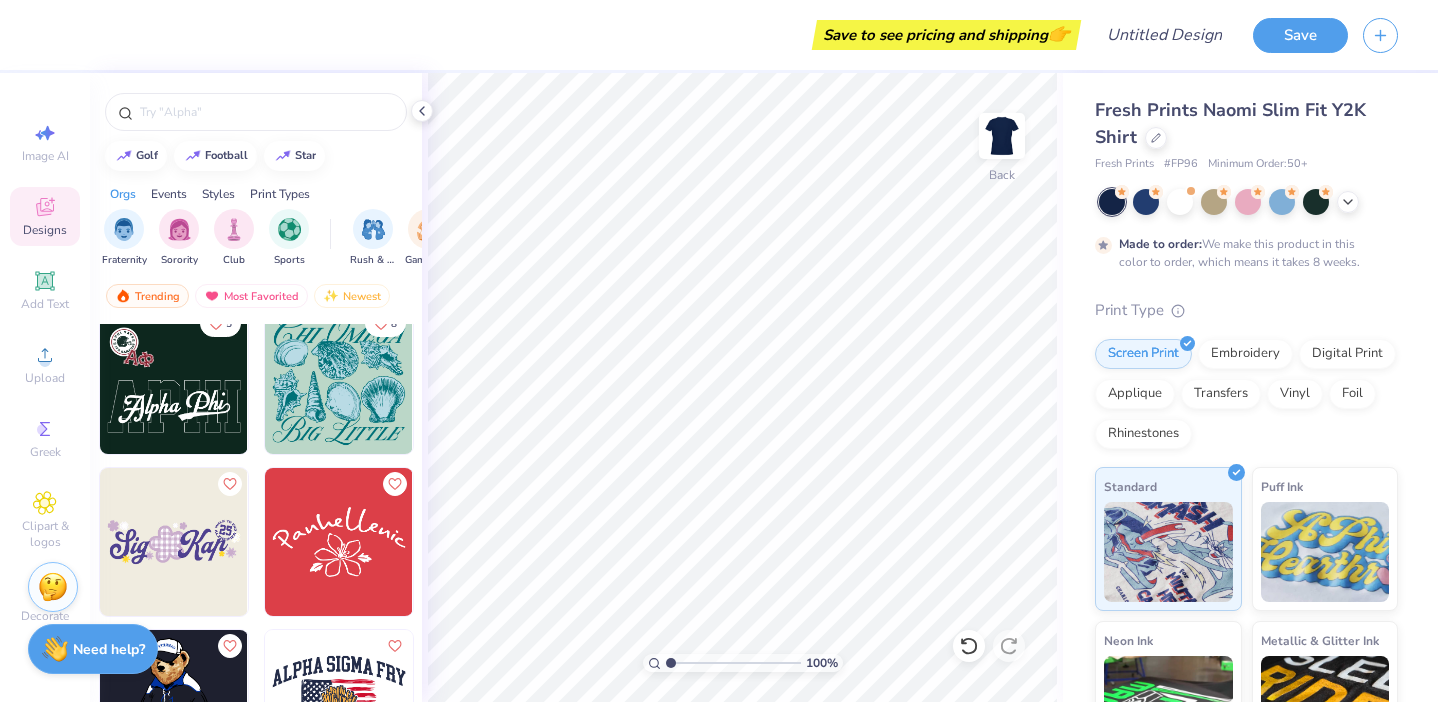 scroll, scrollTop: 828, scrollLeft: 0, axis: vertical 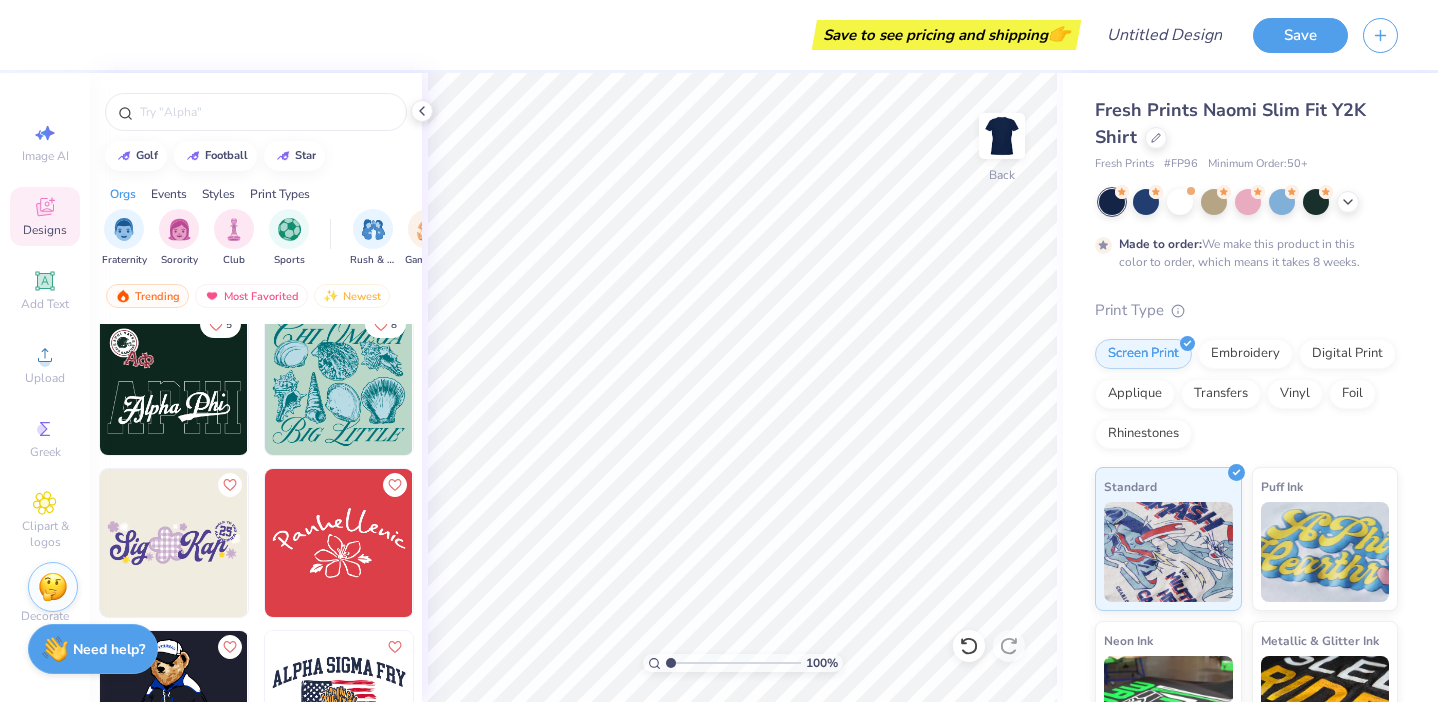 click at bounding box center [339, 543] 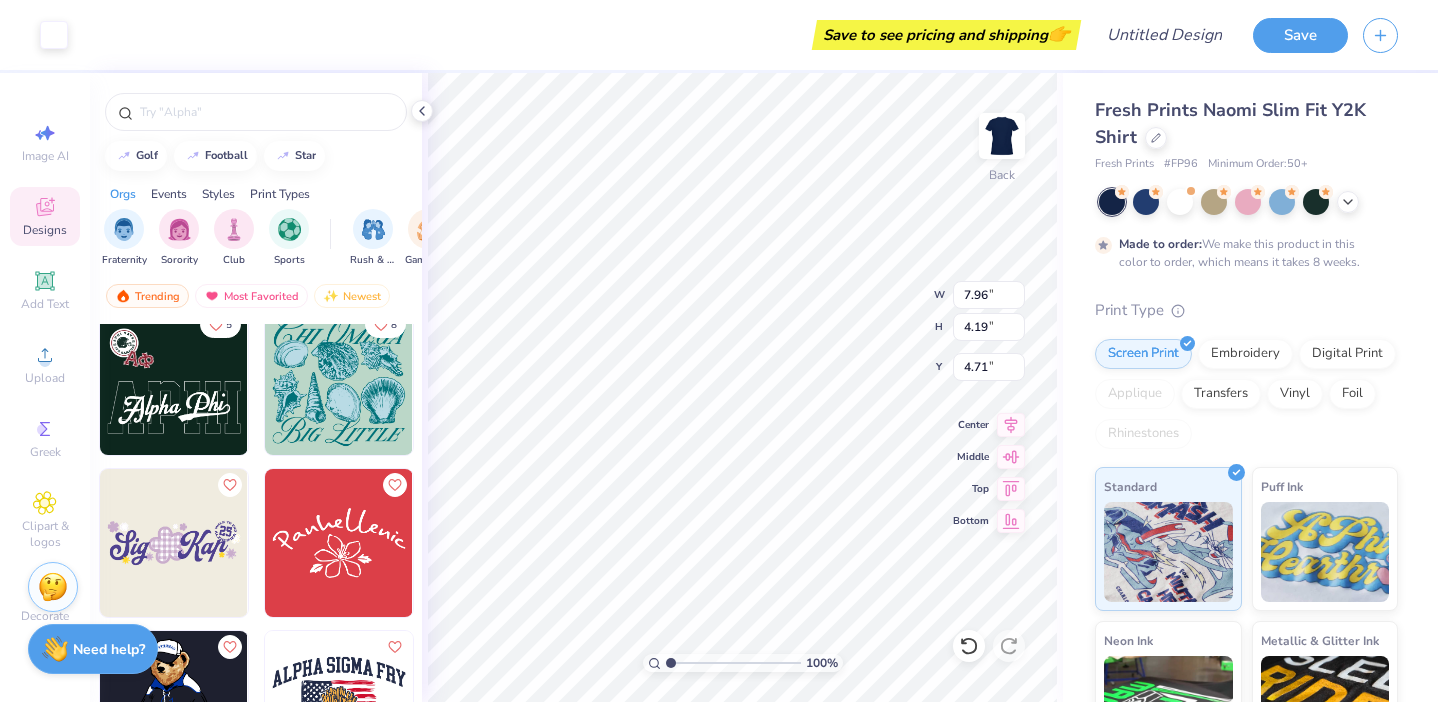 type on "7.96" 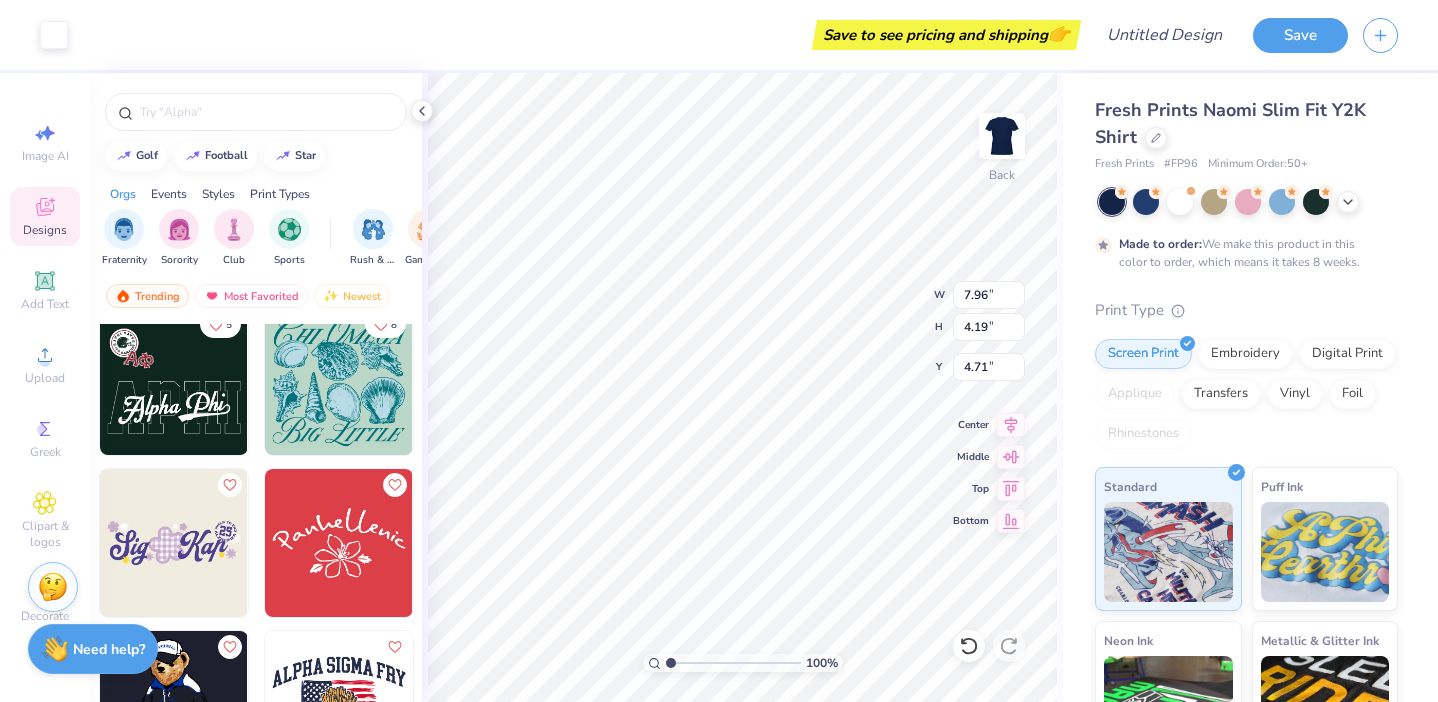 type on "4.19" 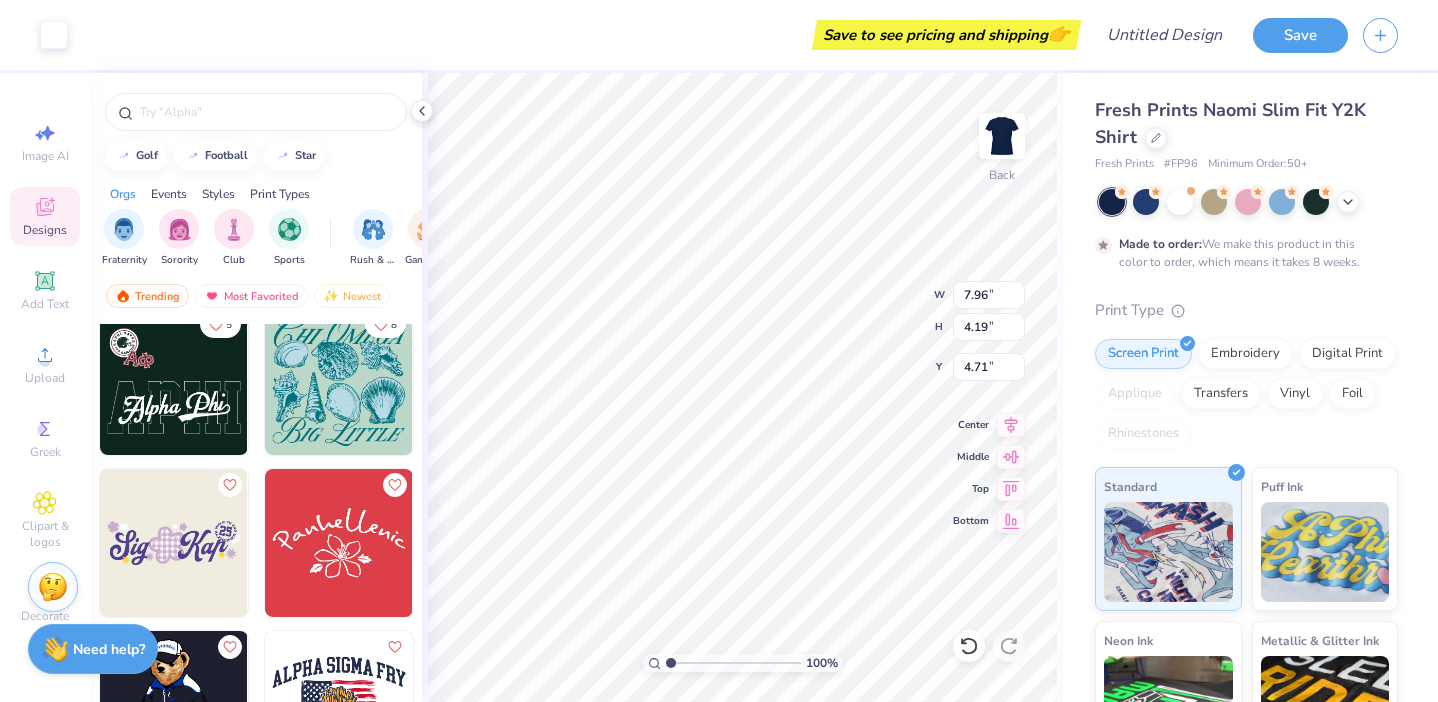 type on "3.00" 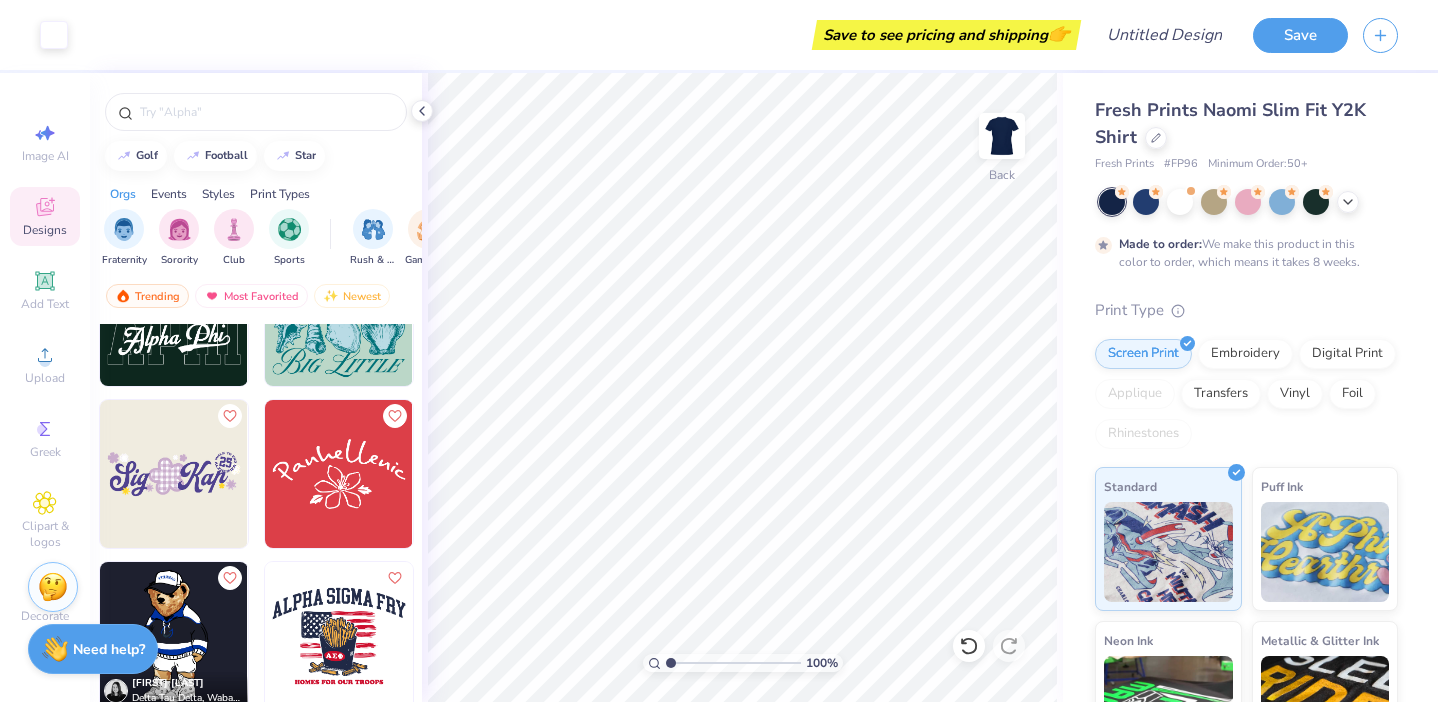 scroll, scrollTop: 899, scrollLeft: 0, axis: vertical 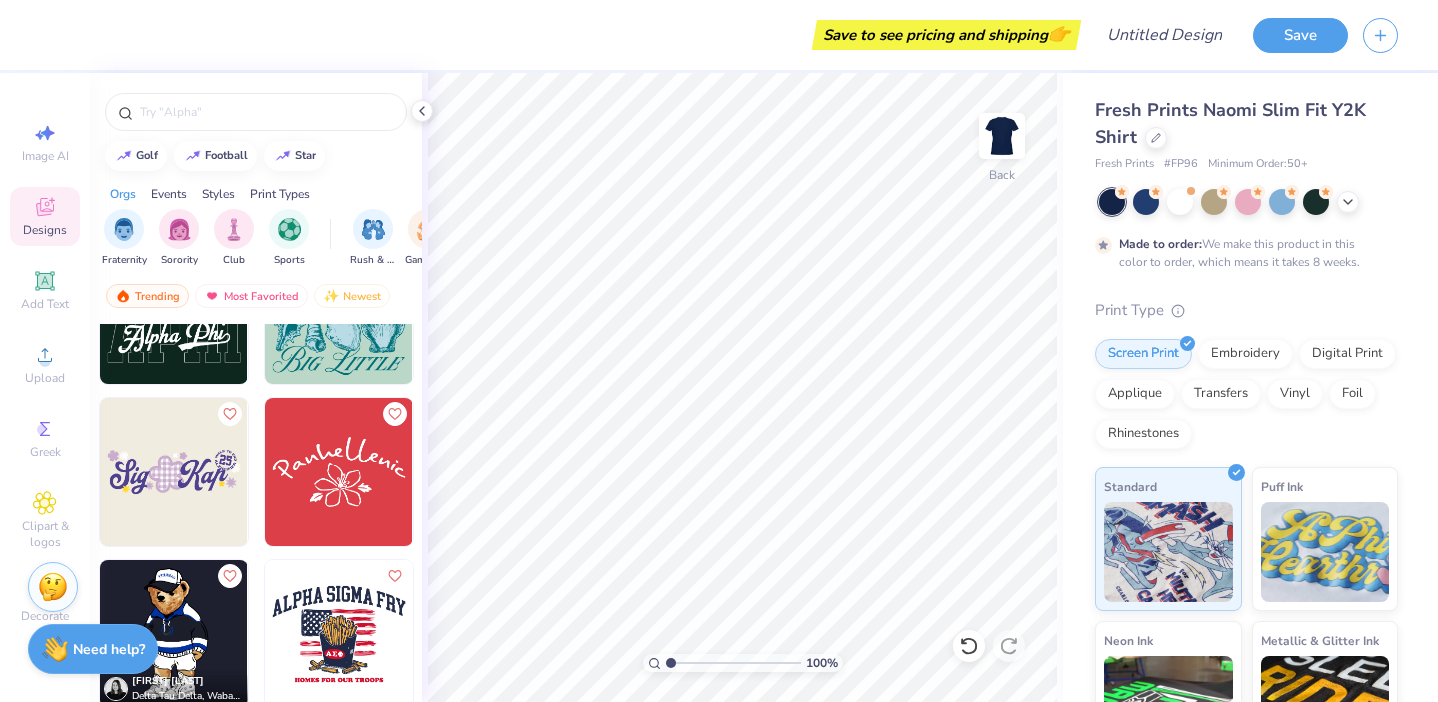click at bounding box center [174, 472] 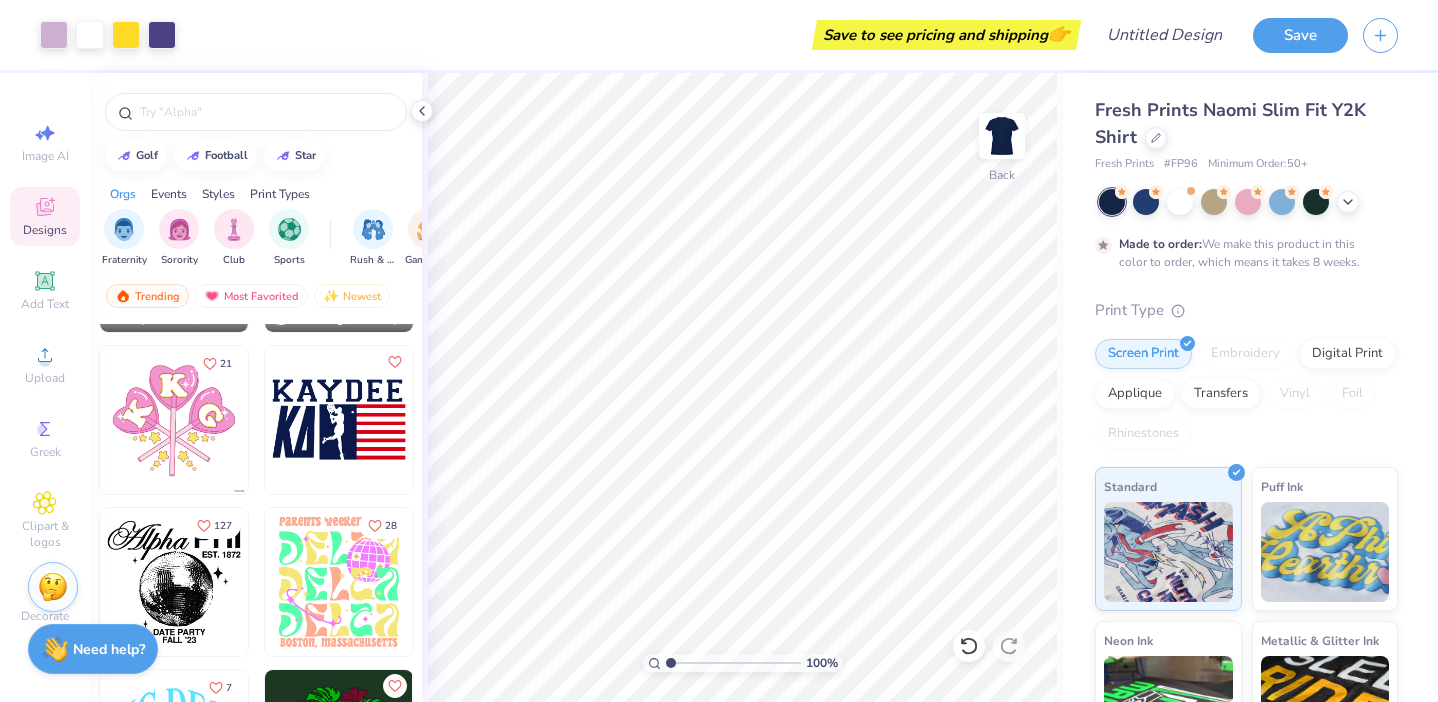 scroll, scrollTop: 3113, scrollLeft: 0, axis: vertical 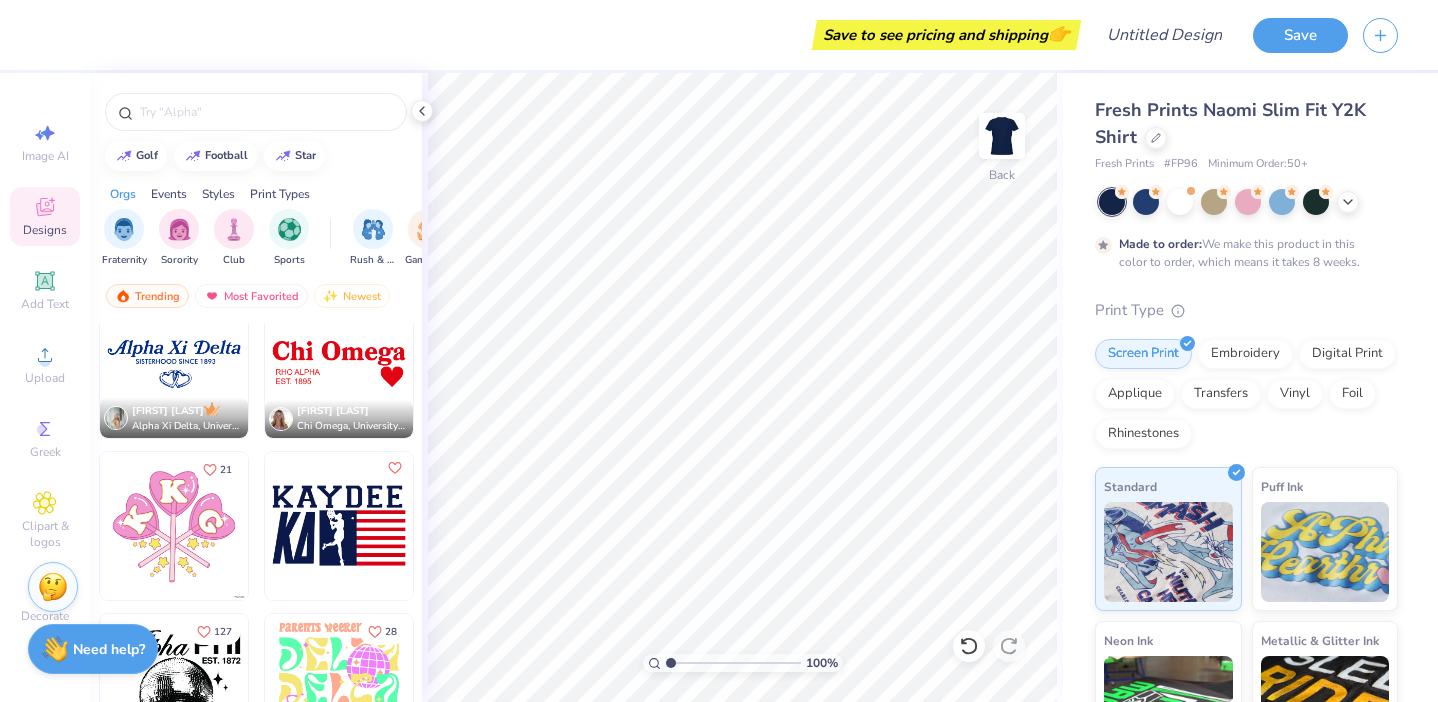 click at bounding box center (174, 364) 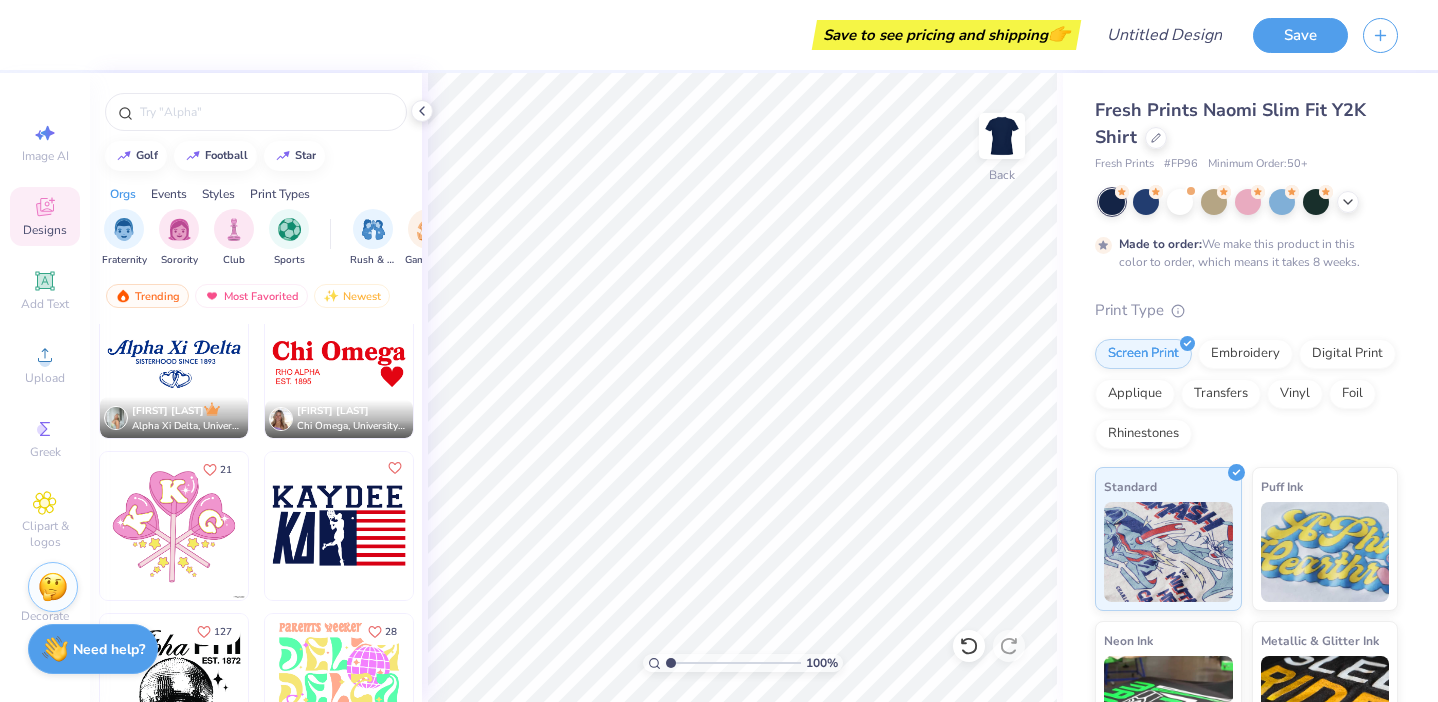 click at bounding box center (339, 364) 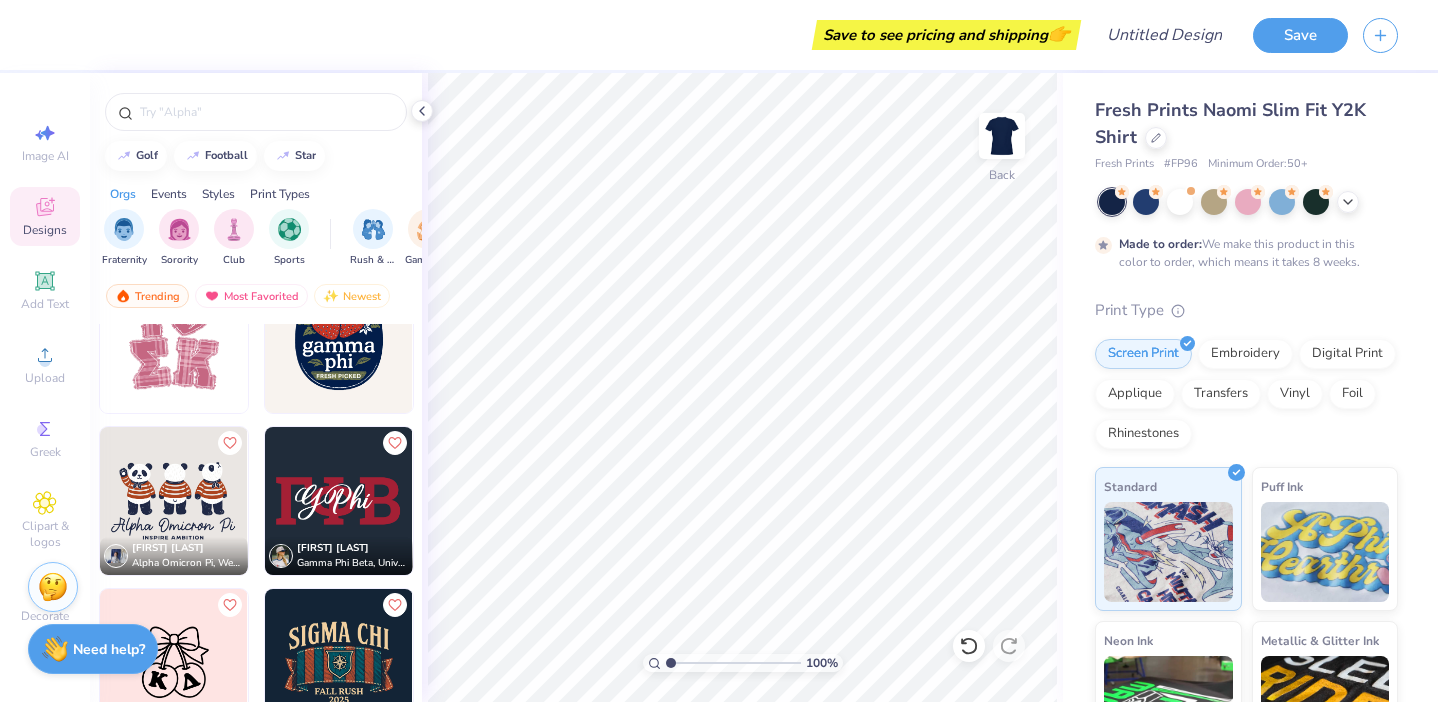 scroll, scrollTop: 4109, scrollLeft: 0, axis: vertical 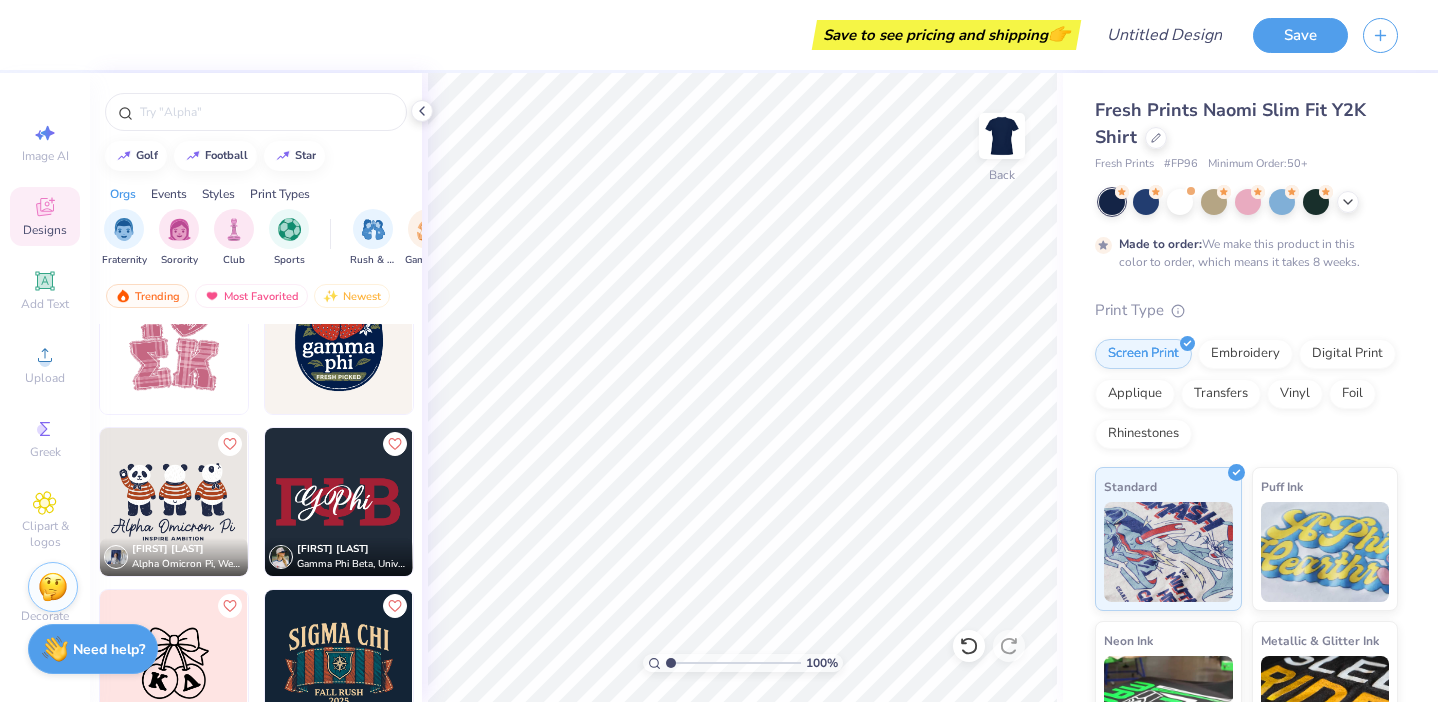 click at bounding box center [174, 502] 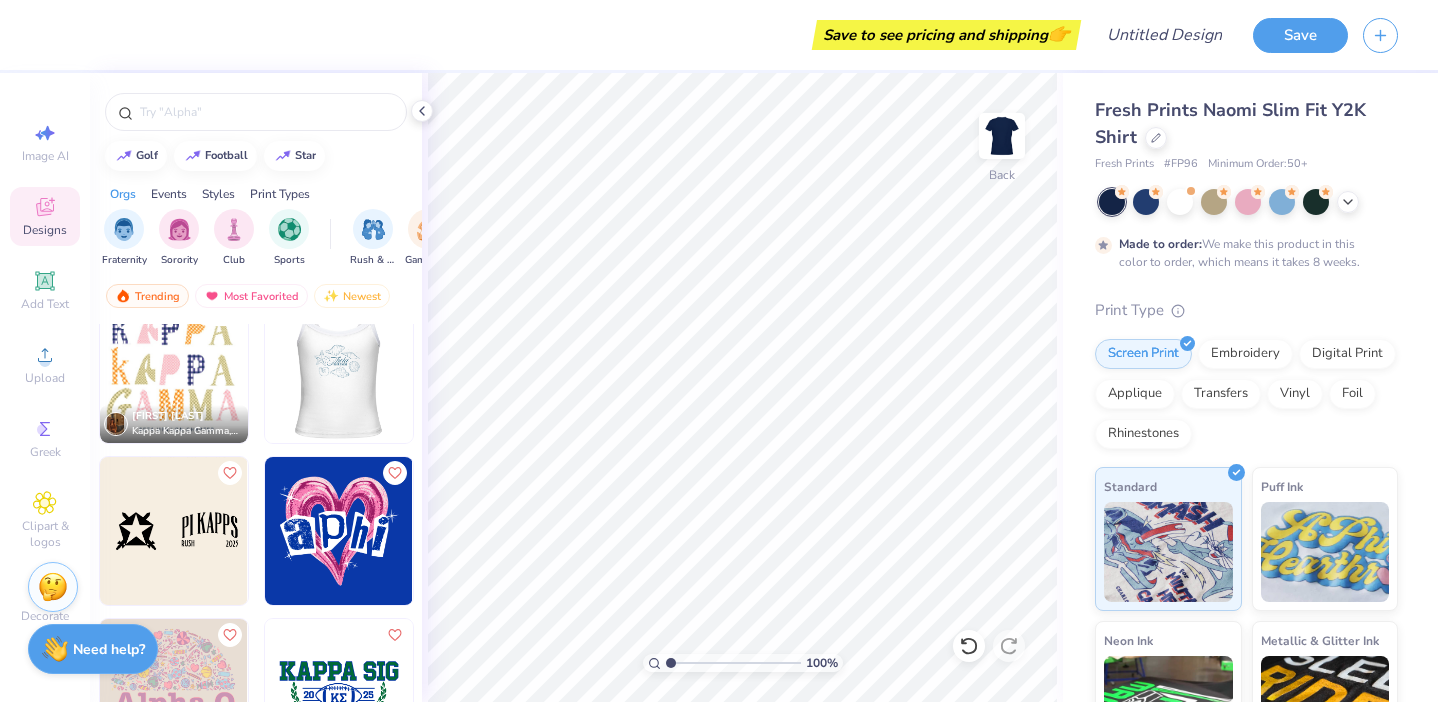 scroll, scrollTop: 5079, scrollLeft: 0, axis: vertical 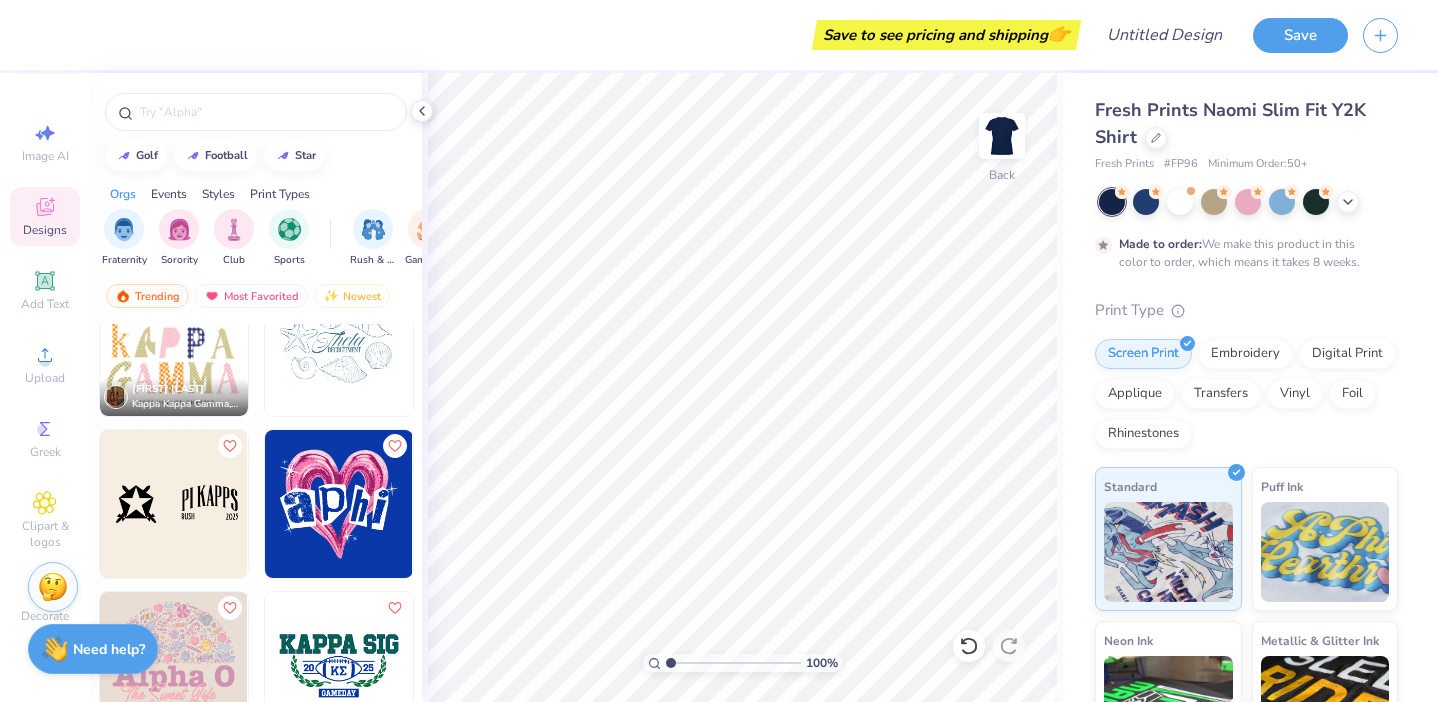 click at bounding box center (339, 504) 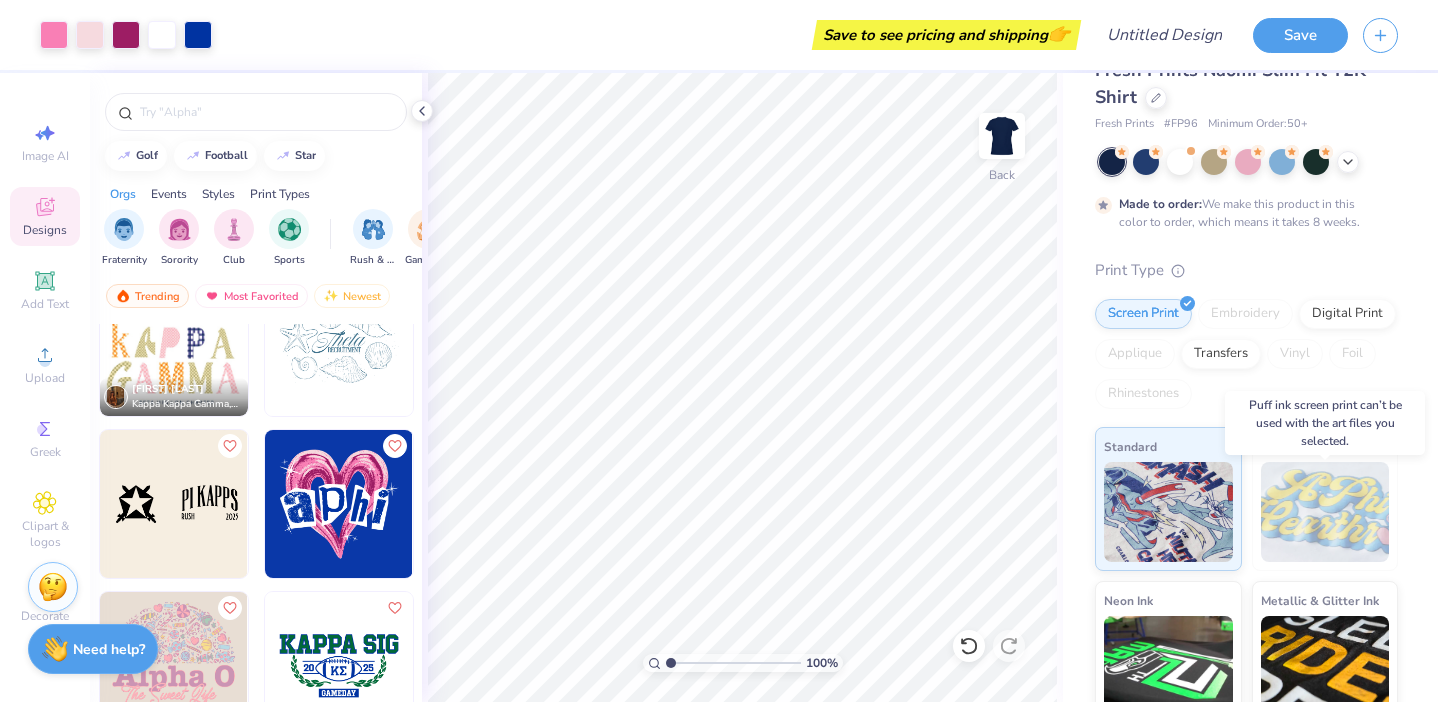 scroll, scrollTop: 0, scrollLeft: 0, axis: both 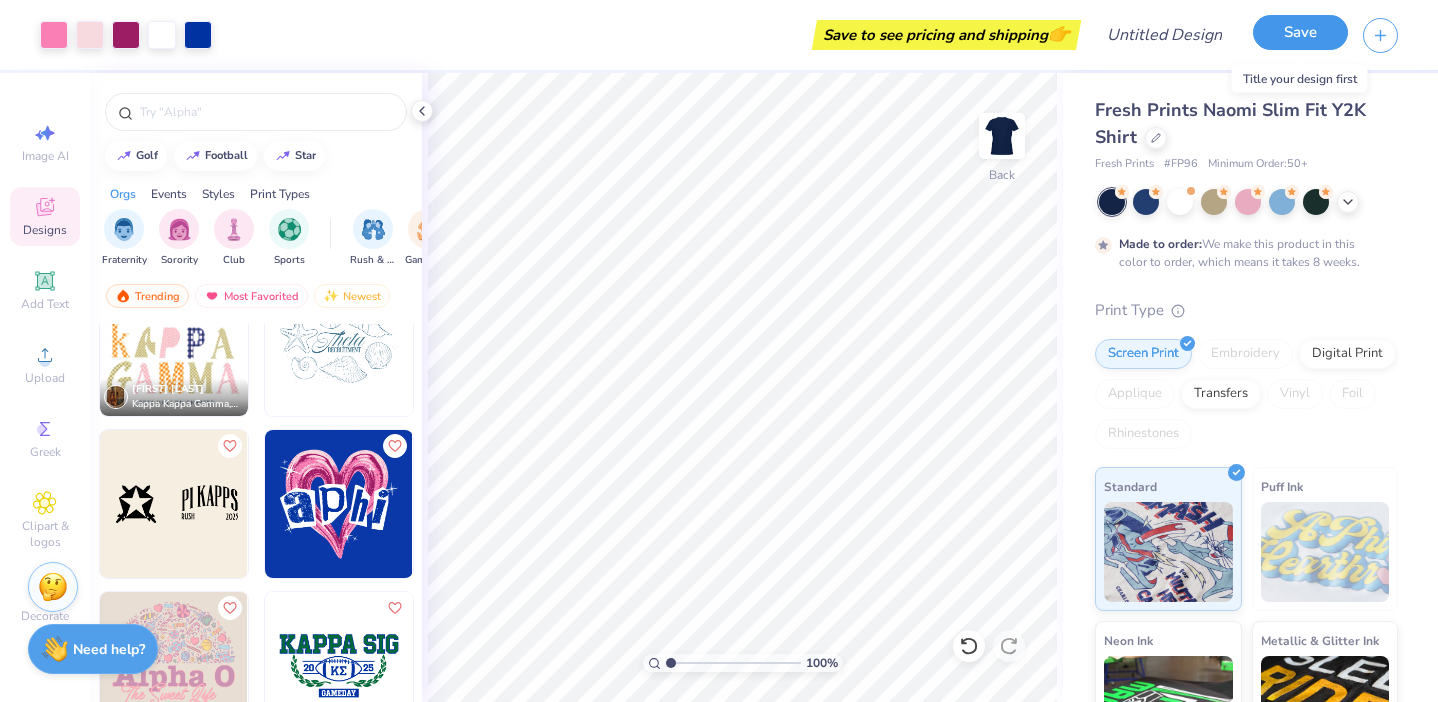 click on "Save" at bounding box center [1300, 32] 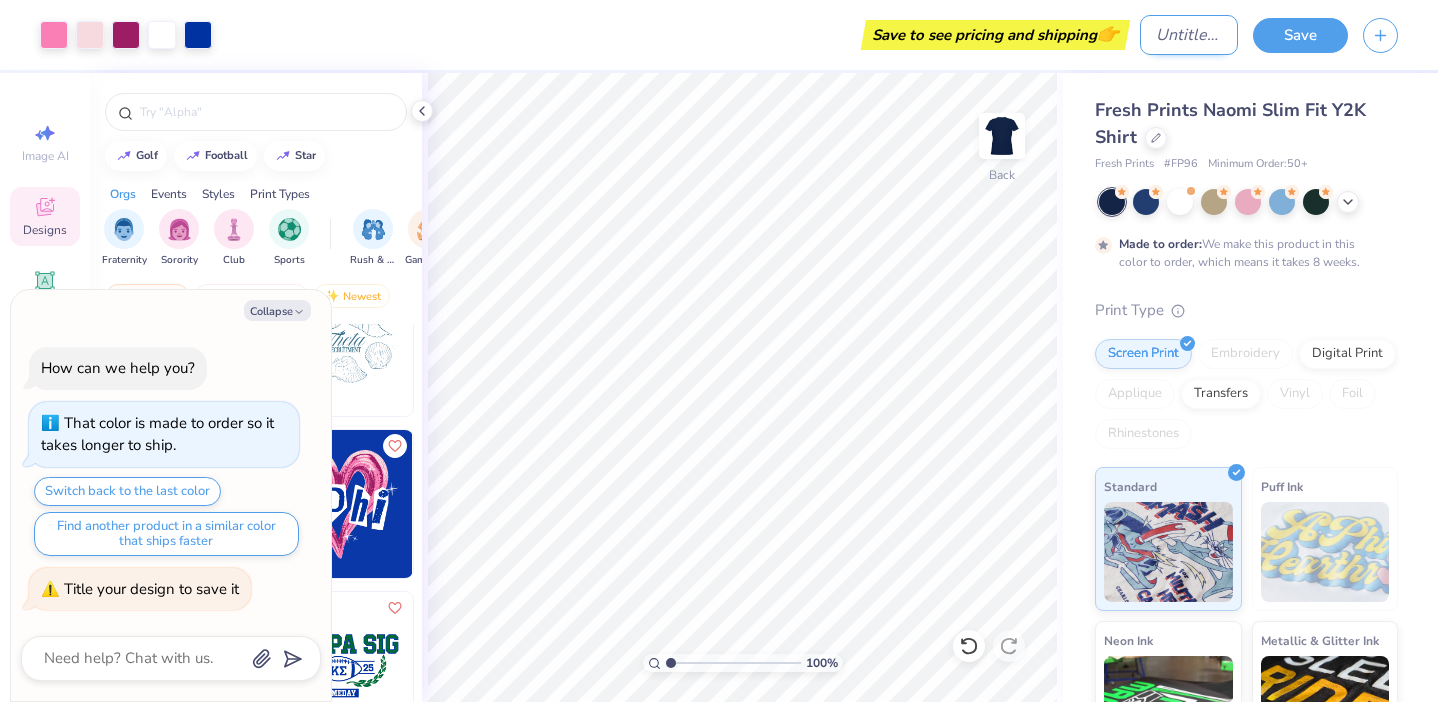 type on "x" 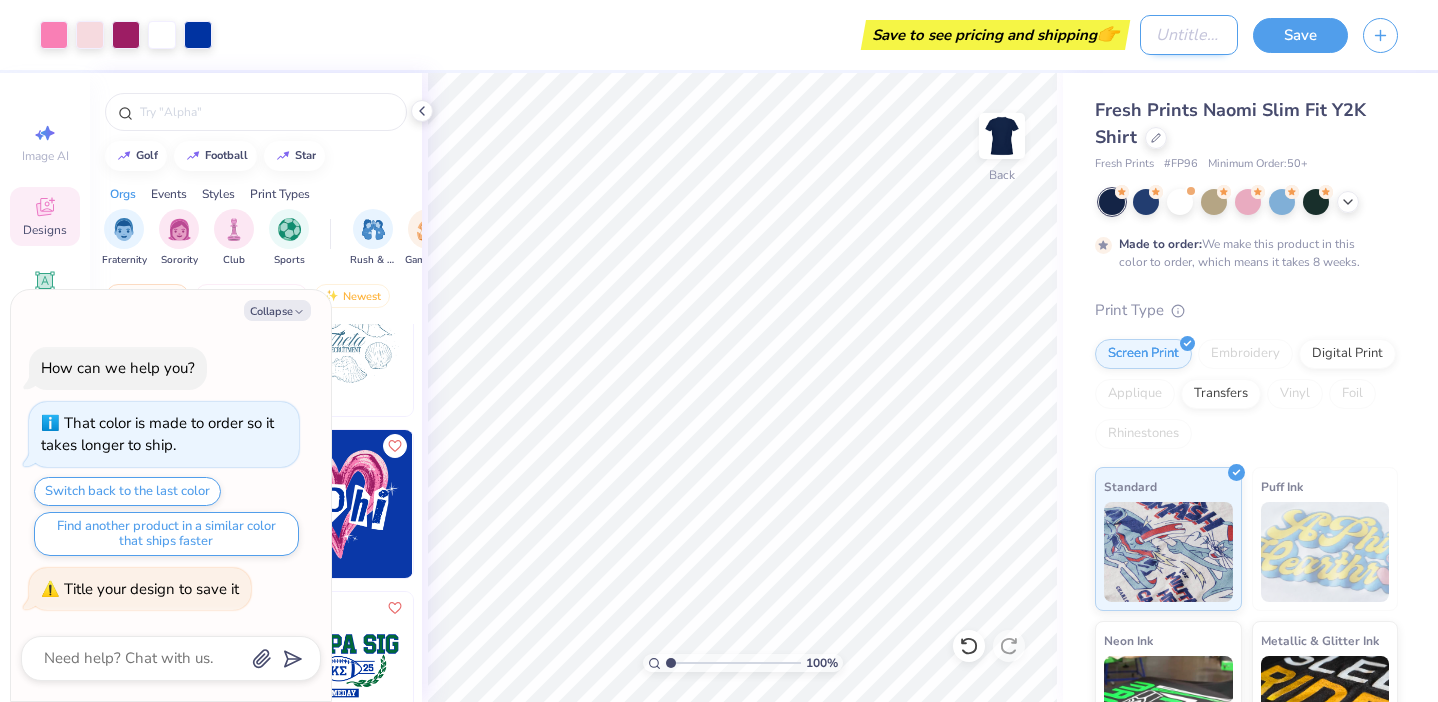 click on "Design Title" at bounding box center (1189, 35) 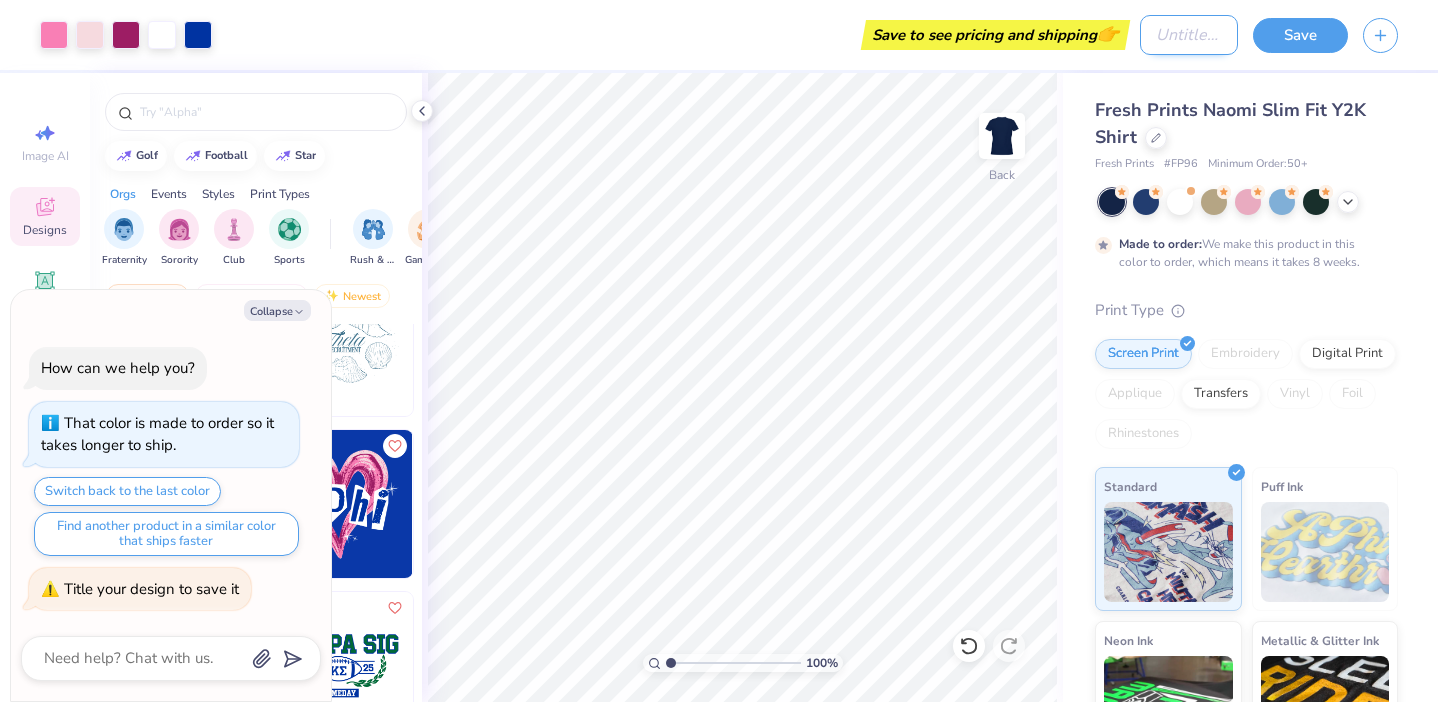 type on "l" 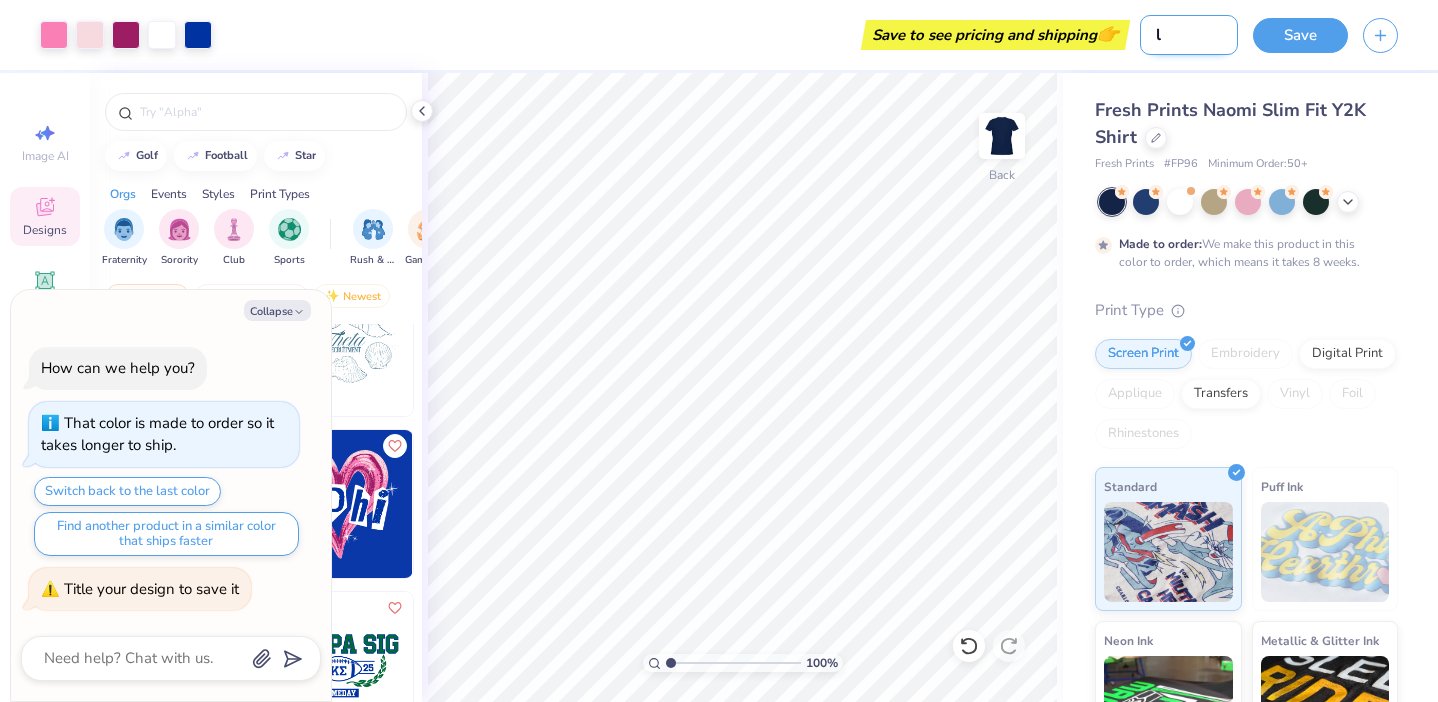 type on "x" 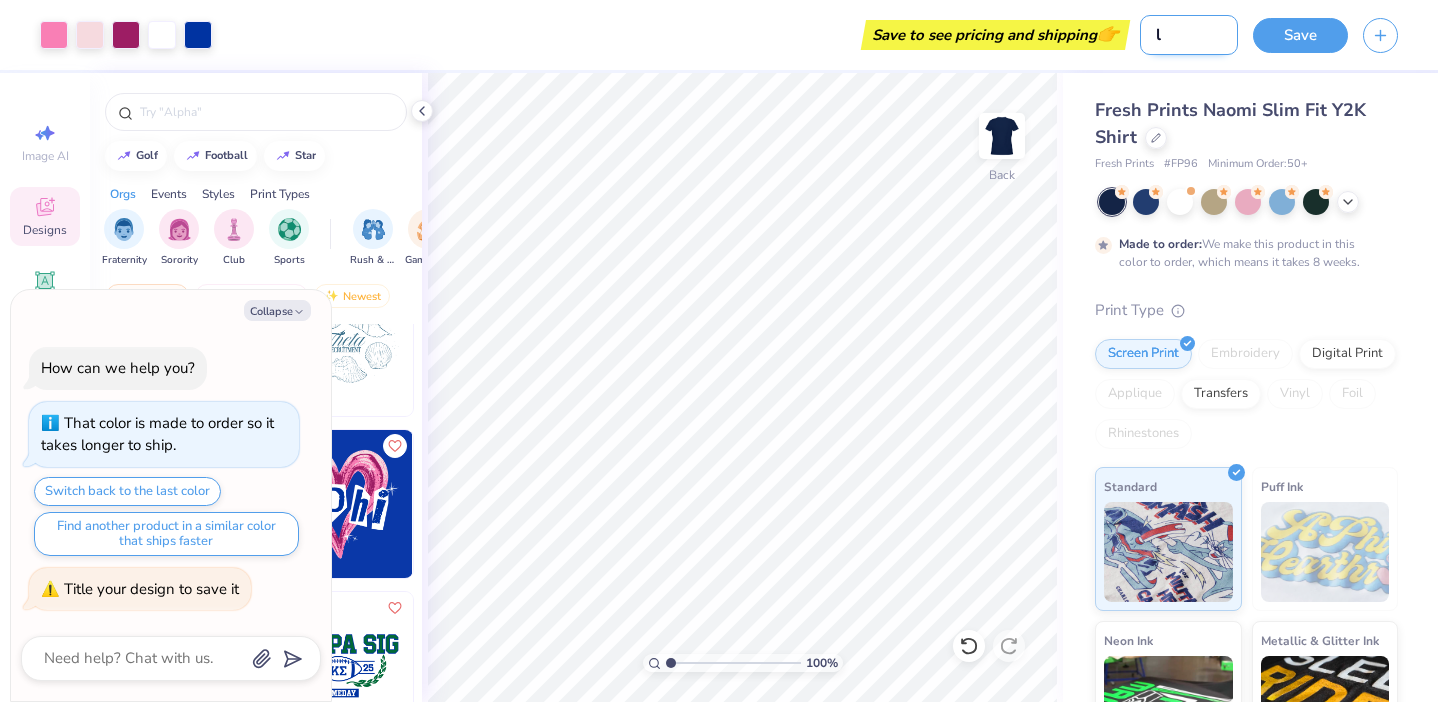 type on "lo" 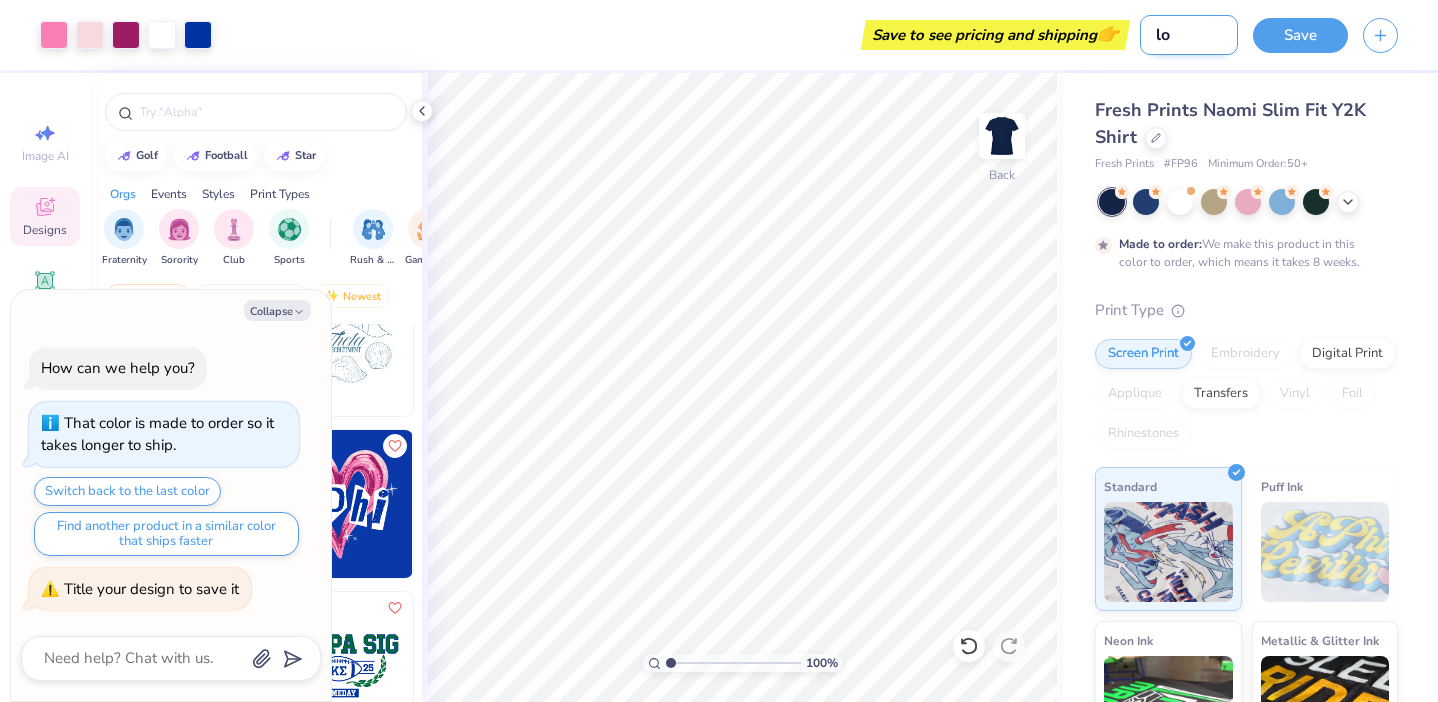 type on "x" 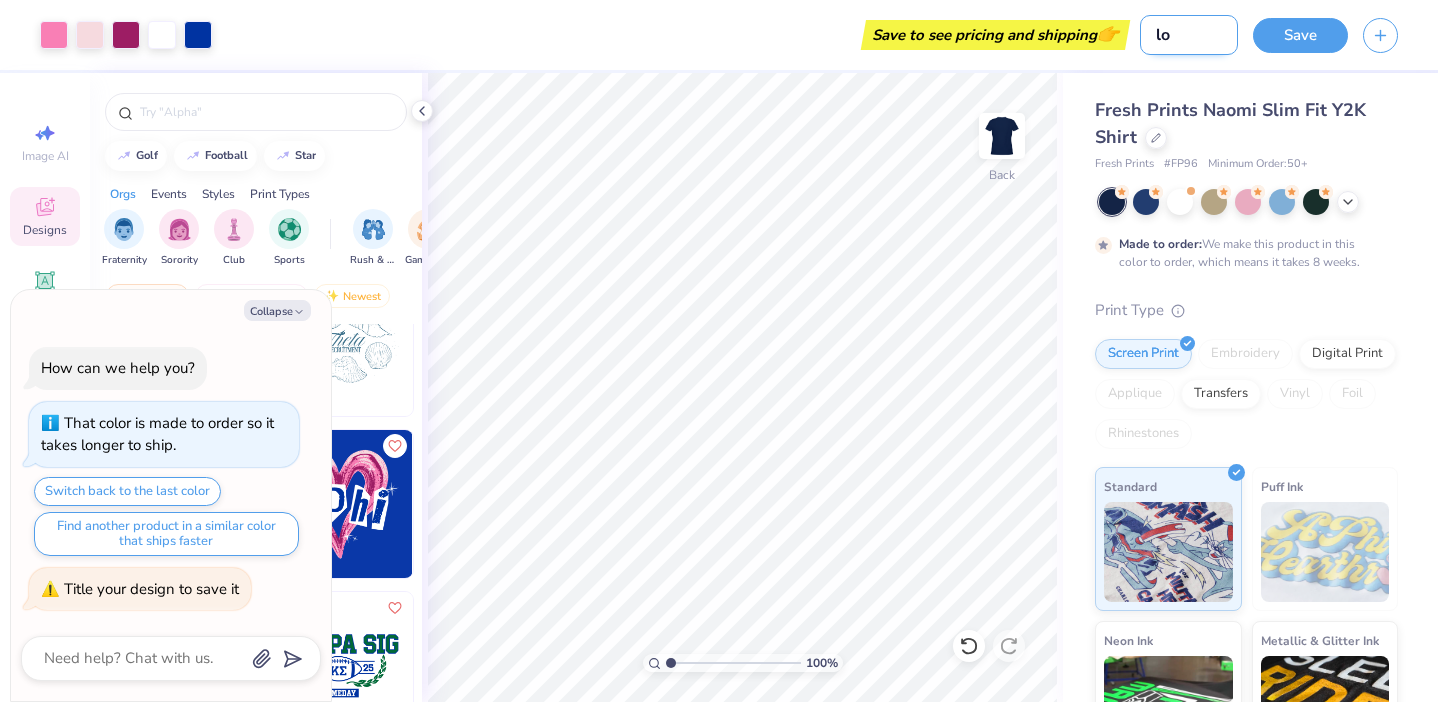 type on "lon" 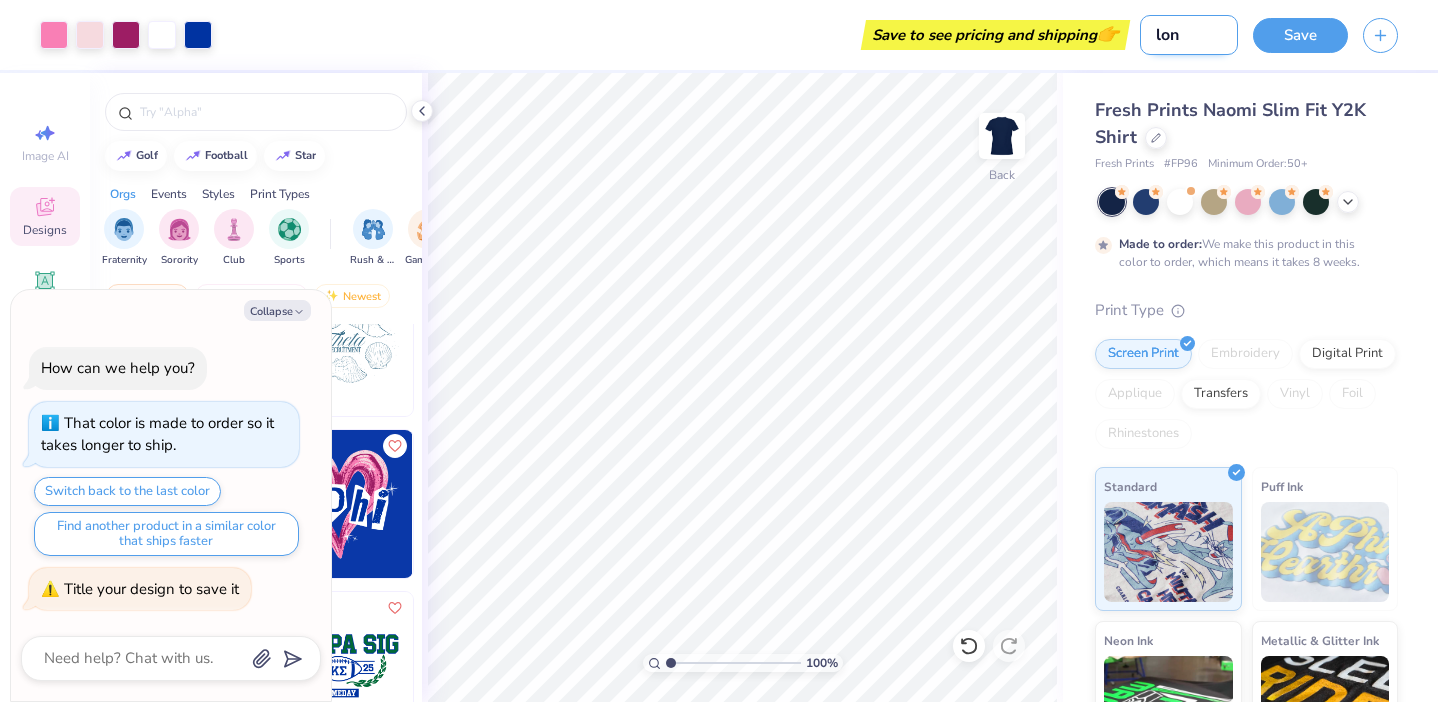 type on "x" 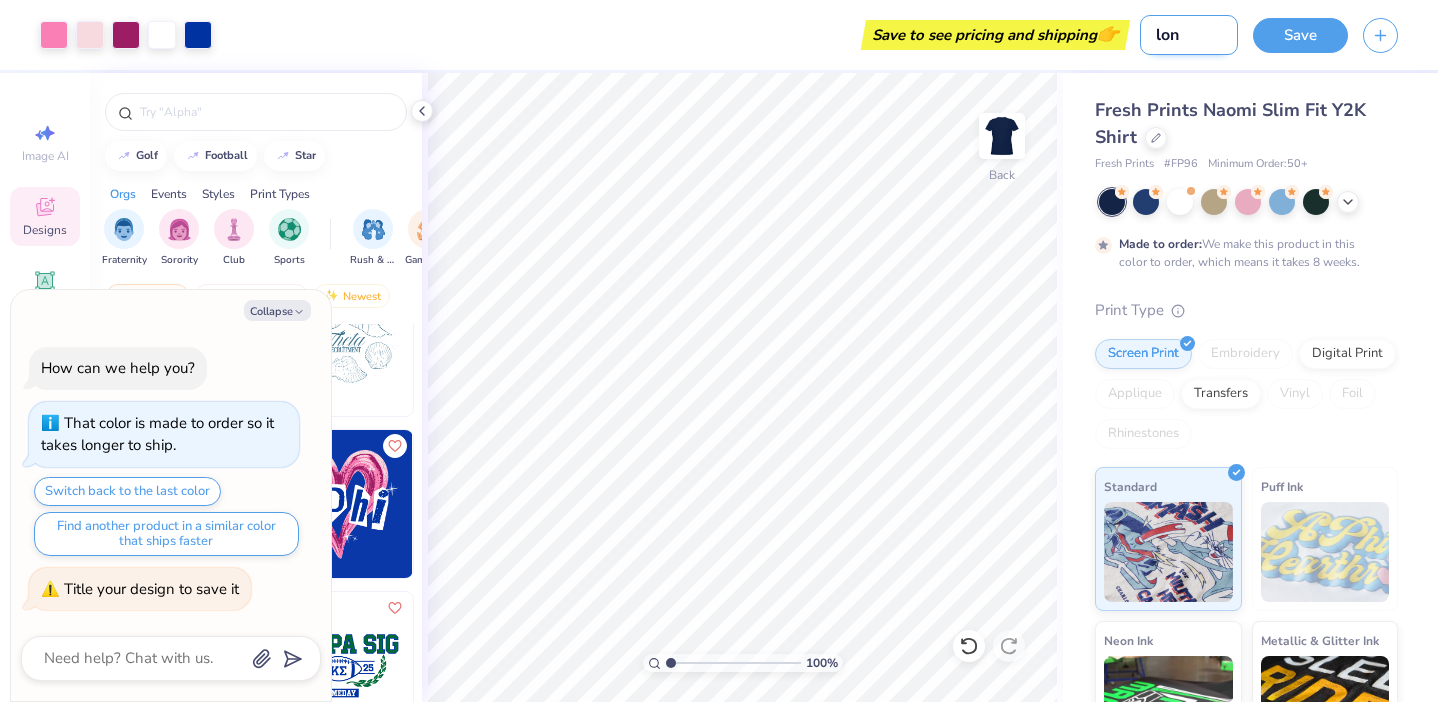 type on "long" 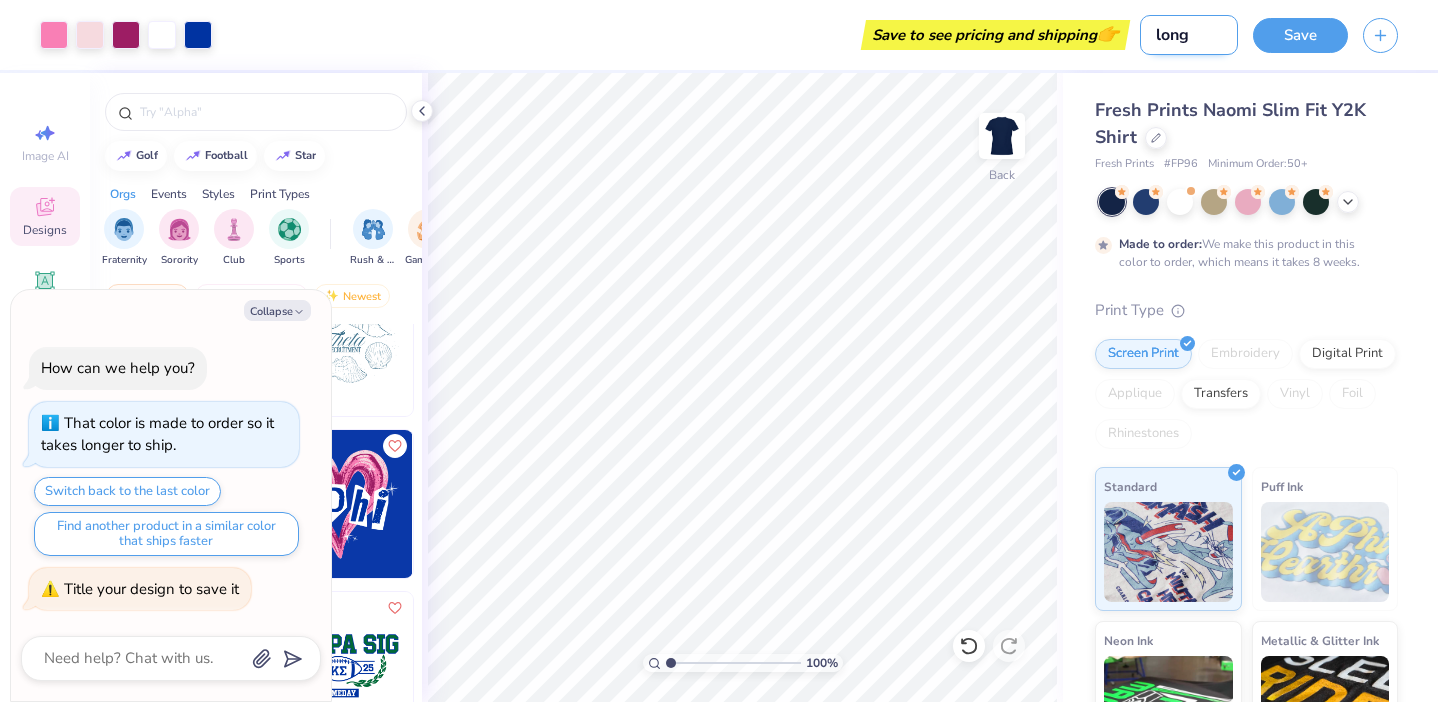 type on "x" 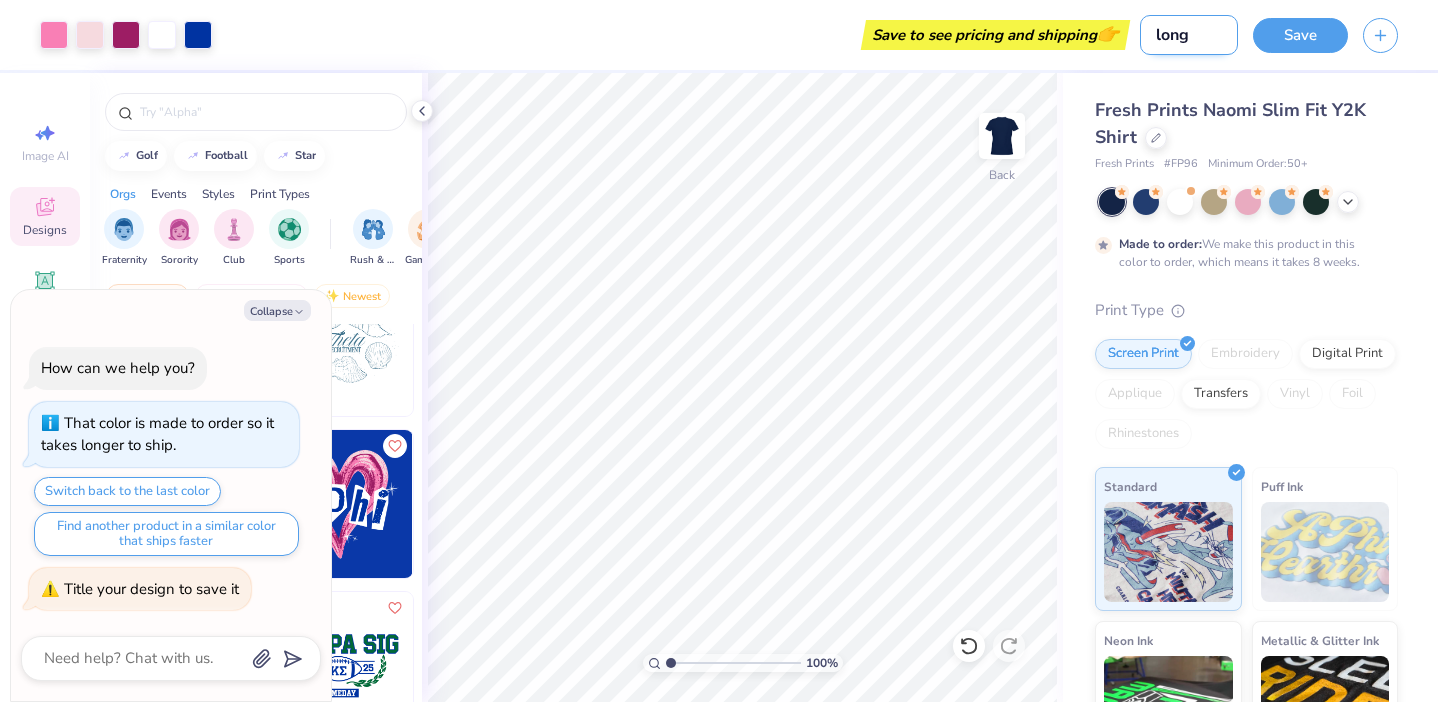 type on "long" 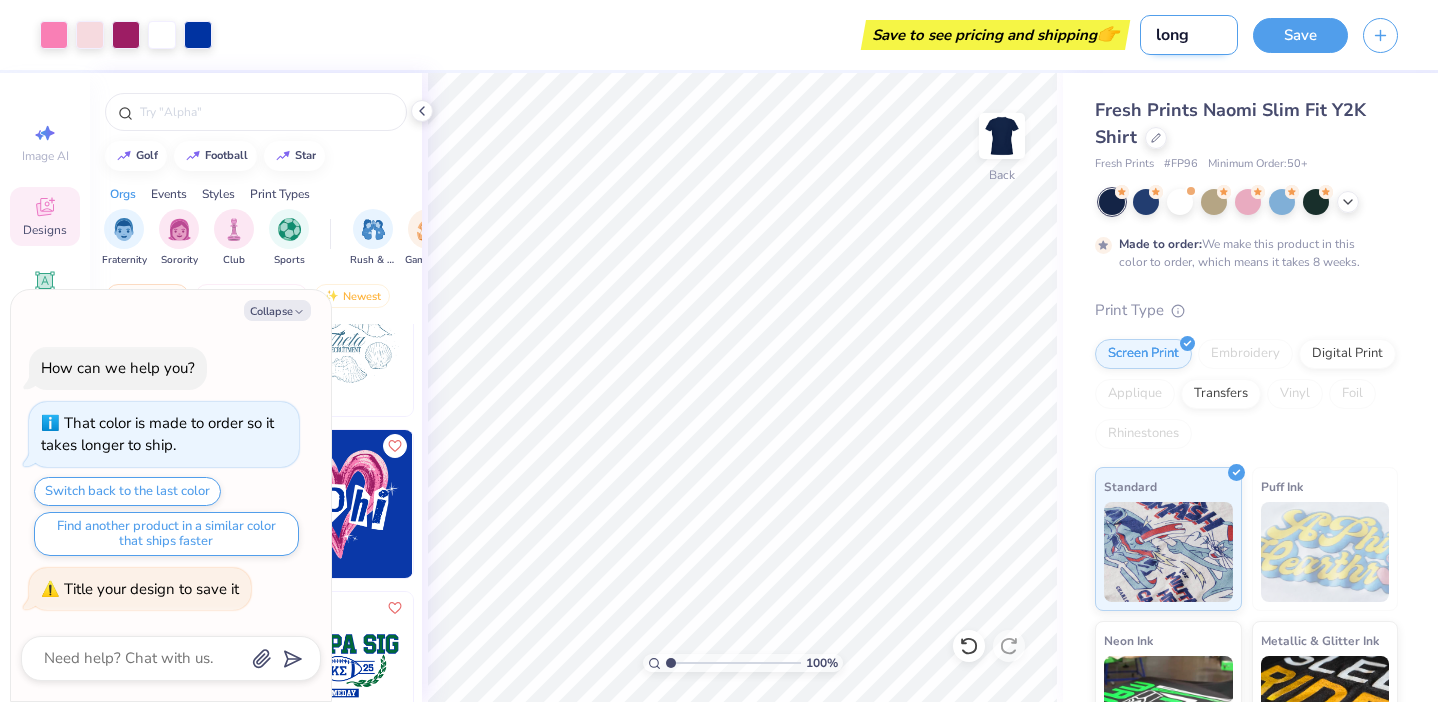 type on "x" 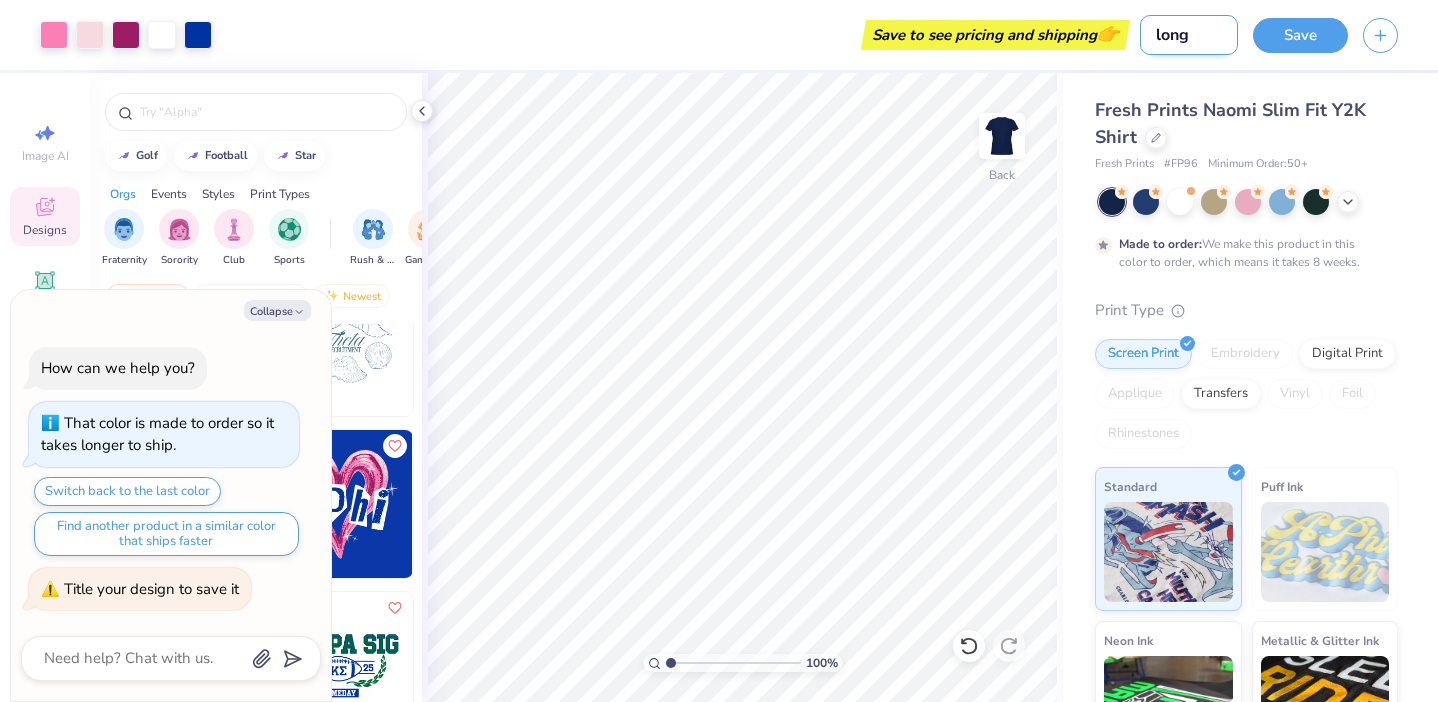 type on "long b" 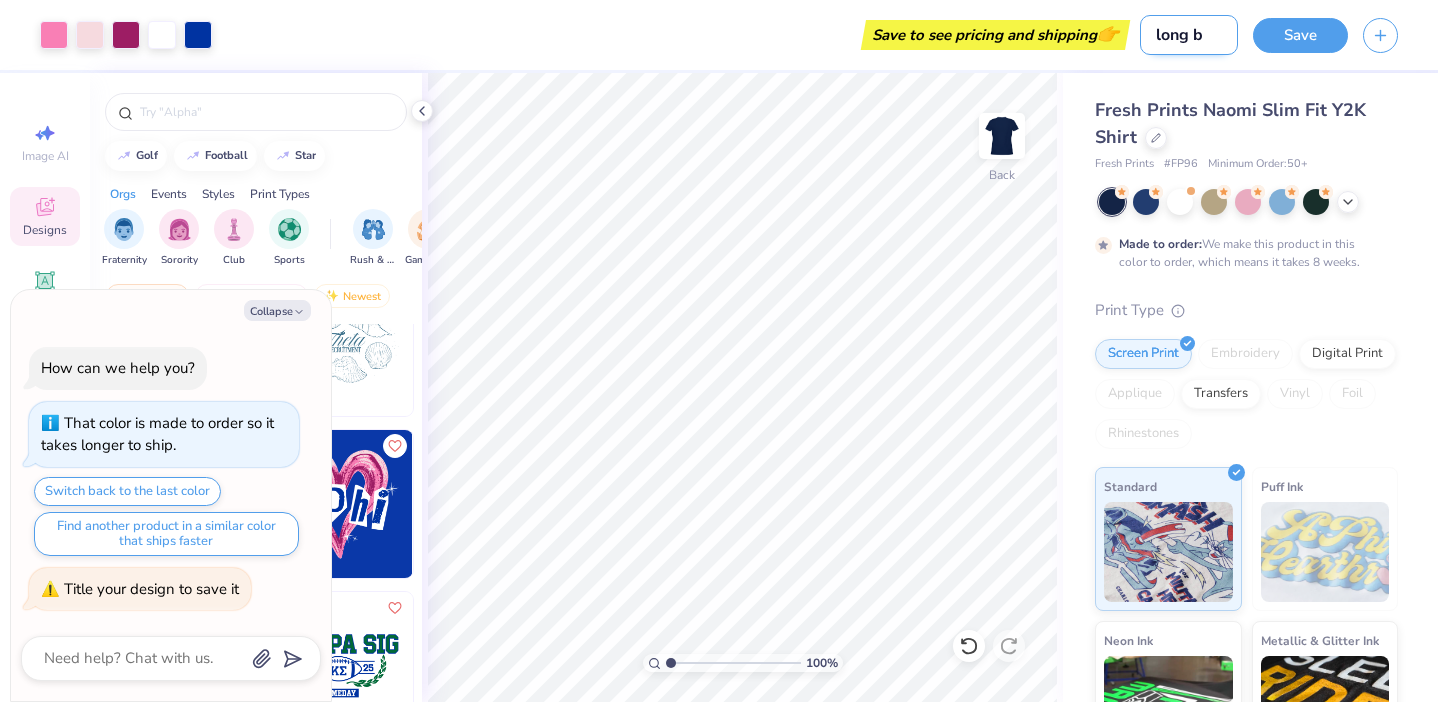 type on "x" 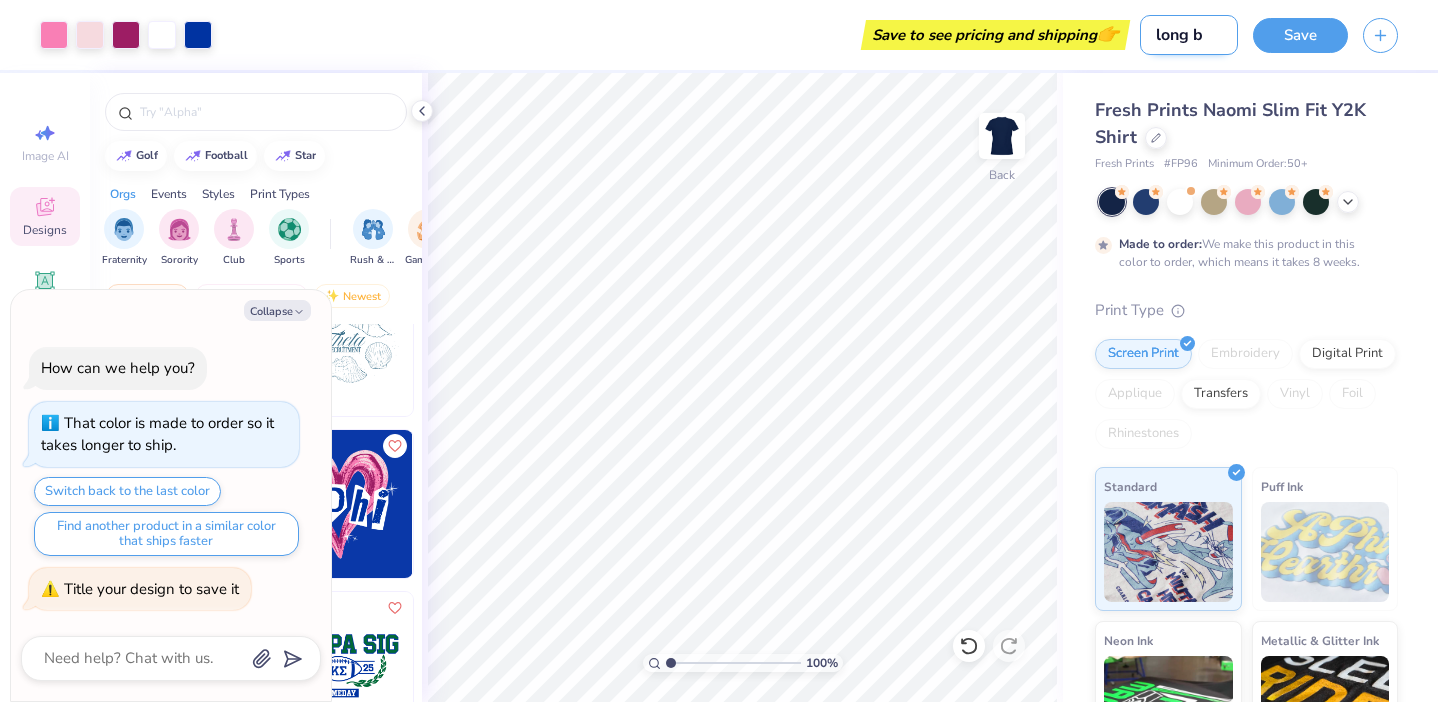 type on "long bl" 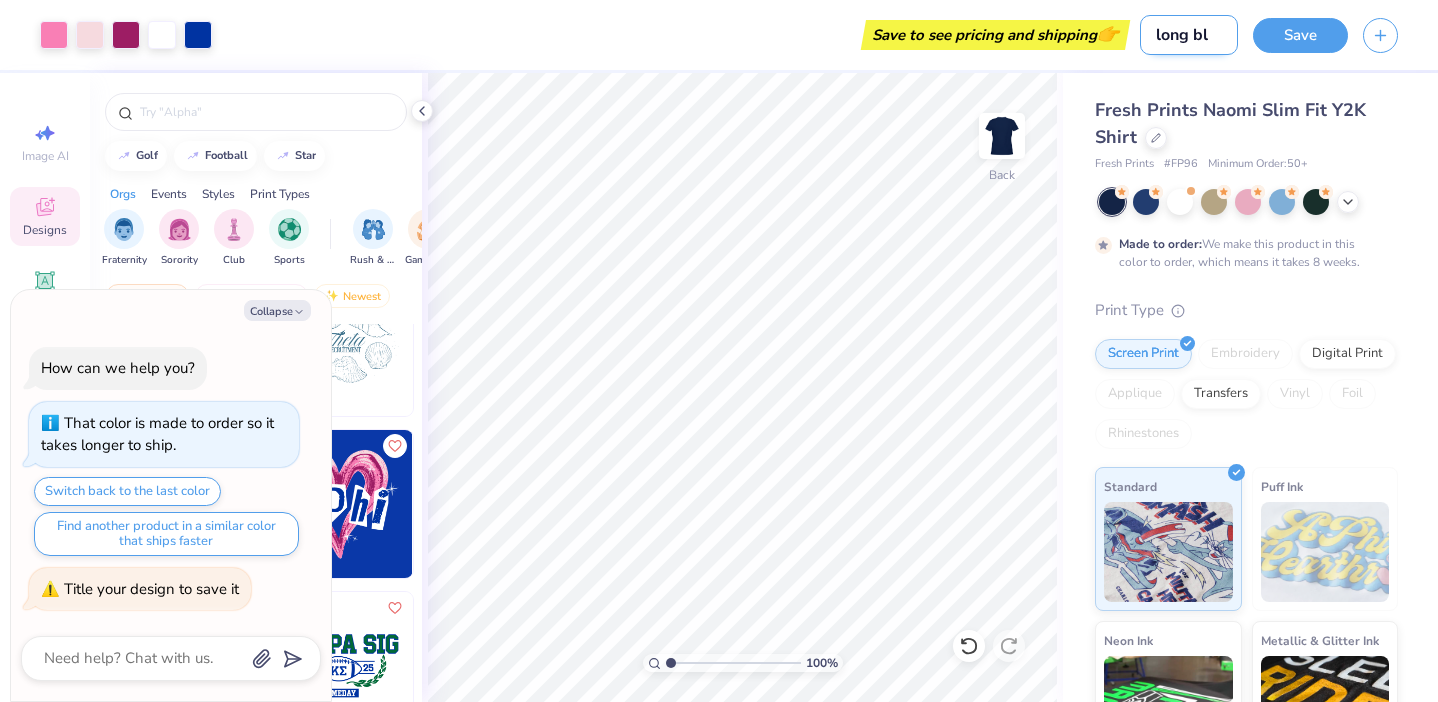 type on "x" 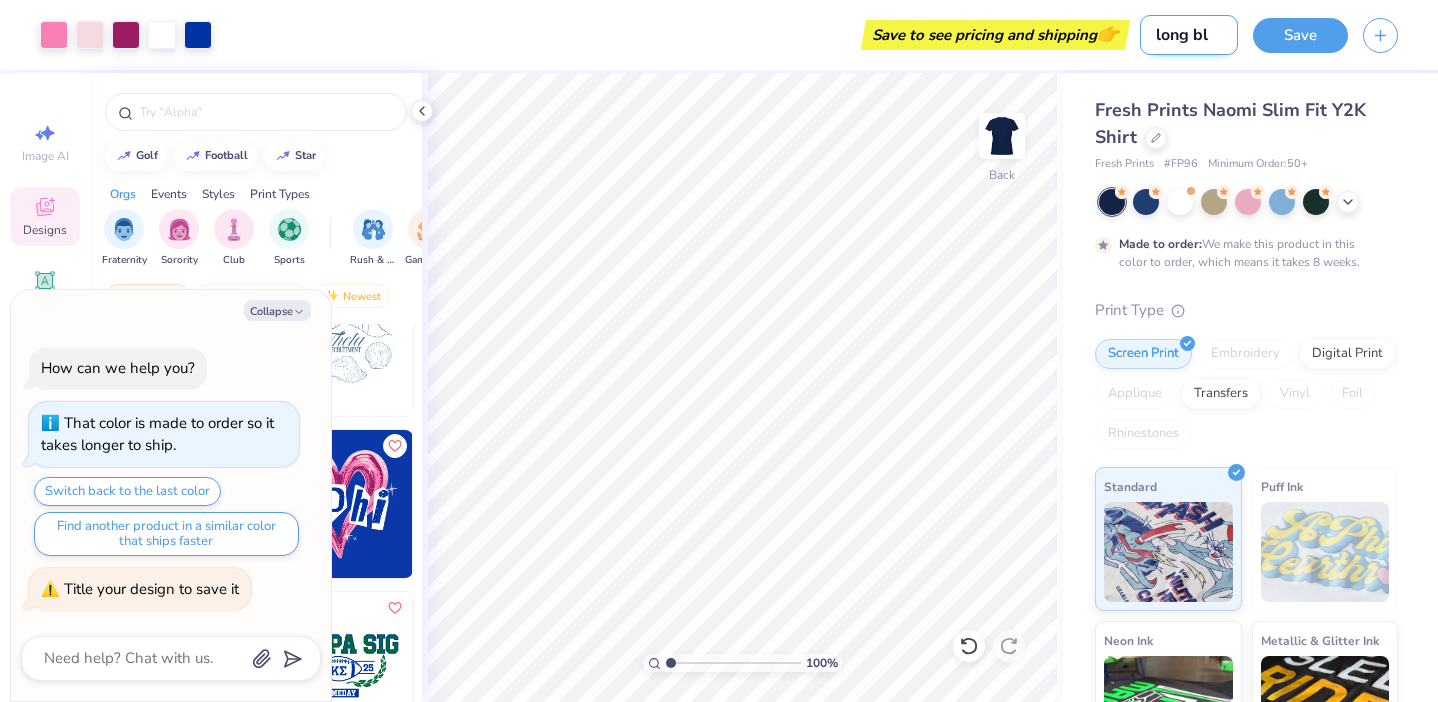 type on "long blu" 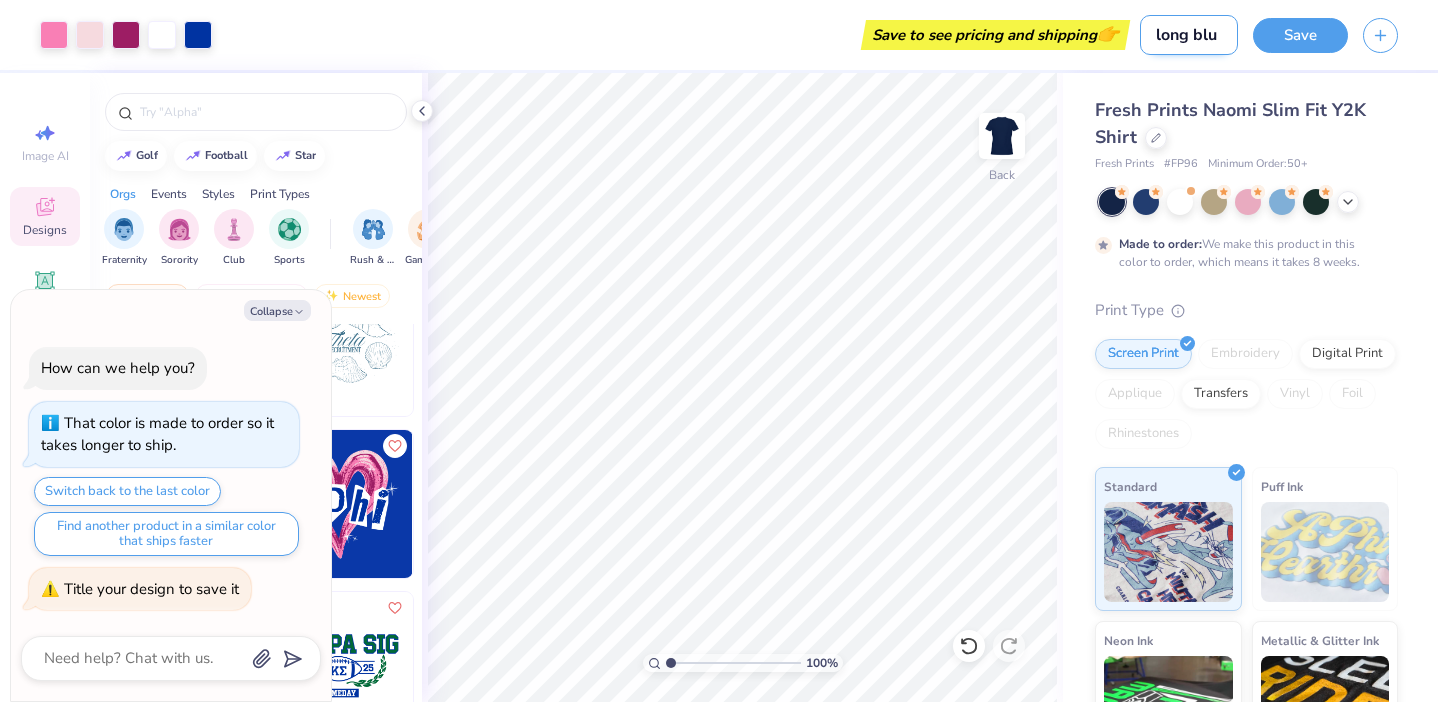 type on "x" 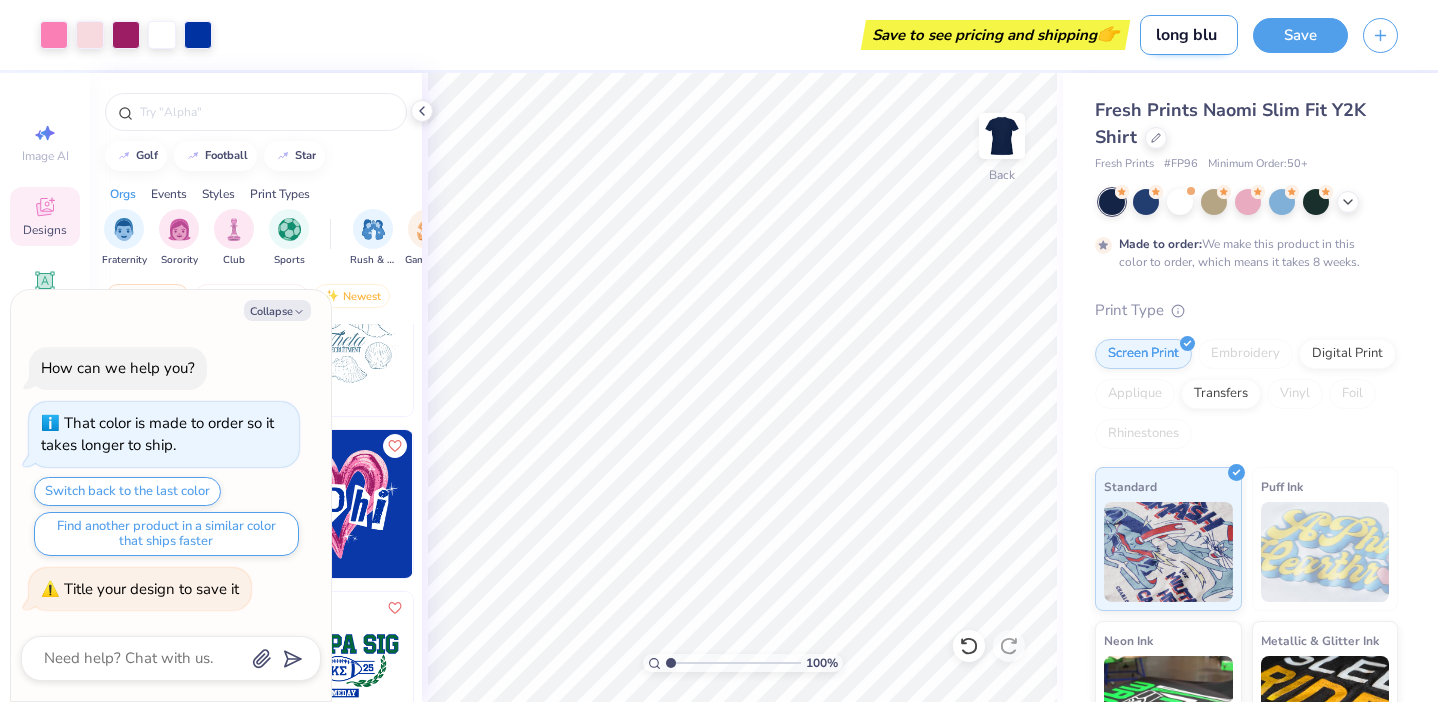 type on "long blue" 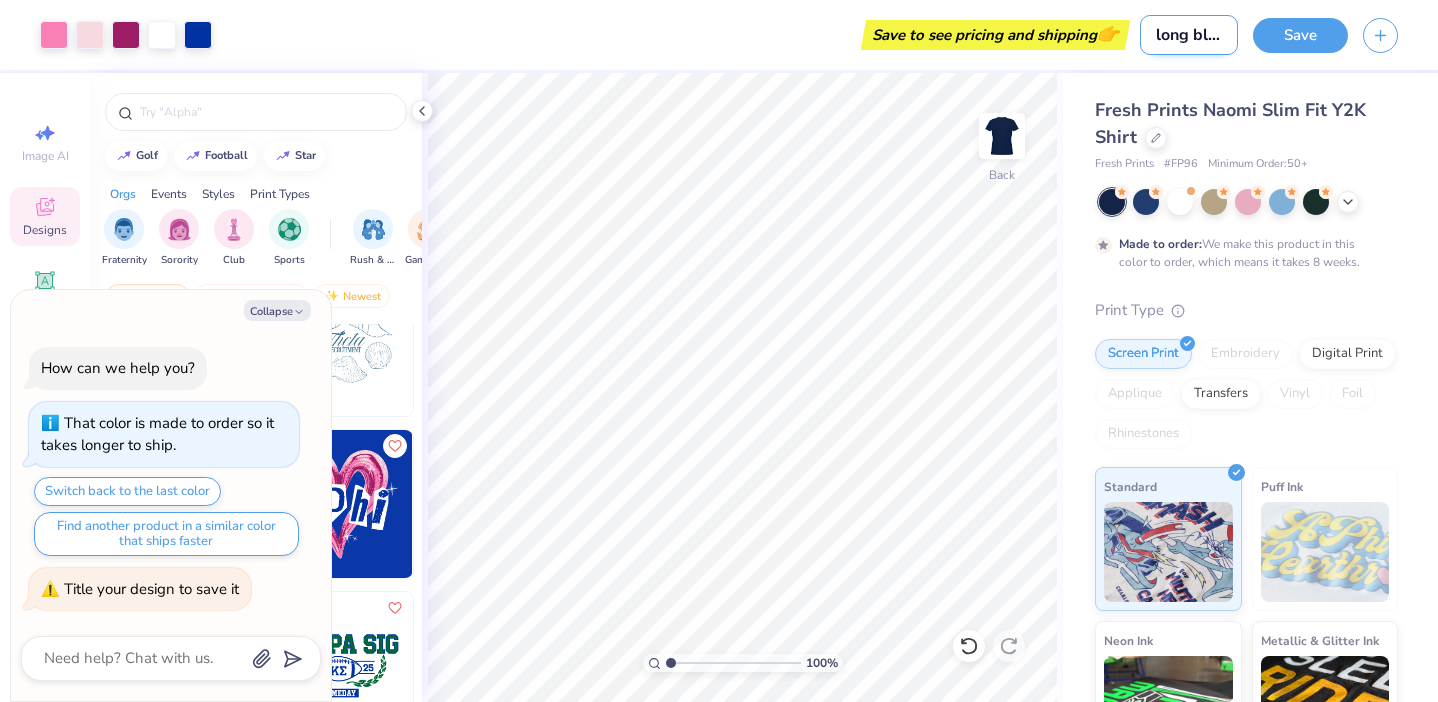 type on "x" 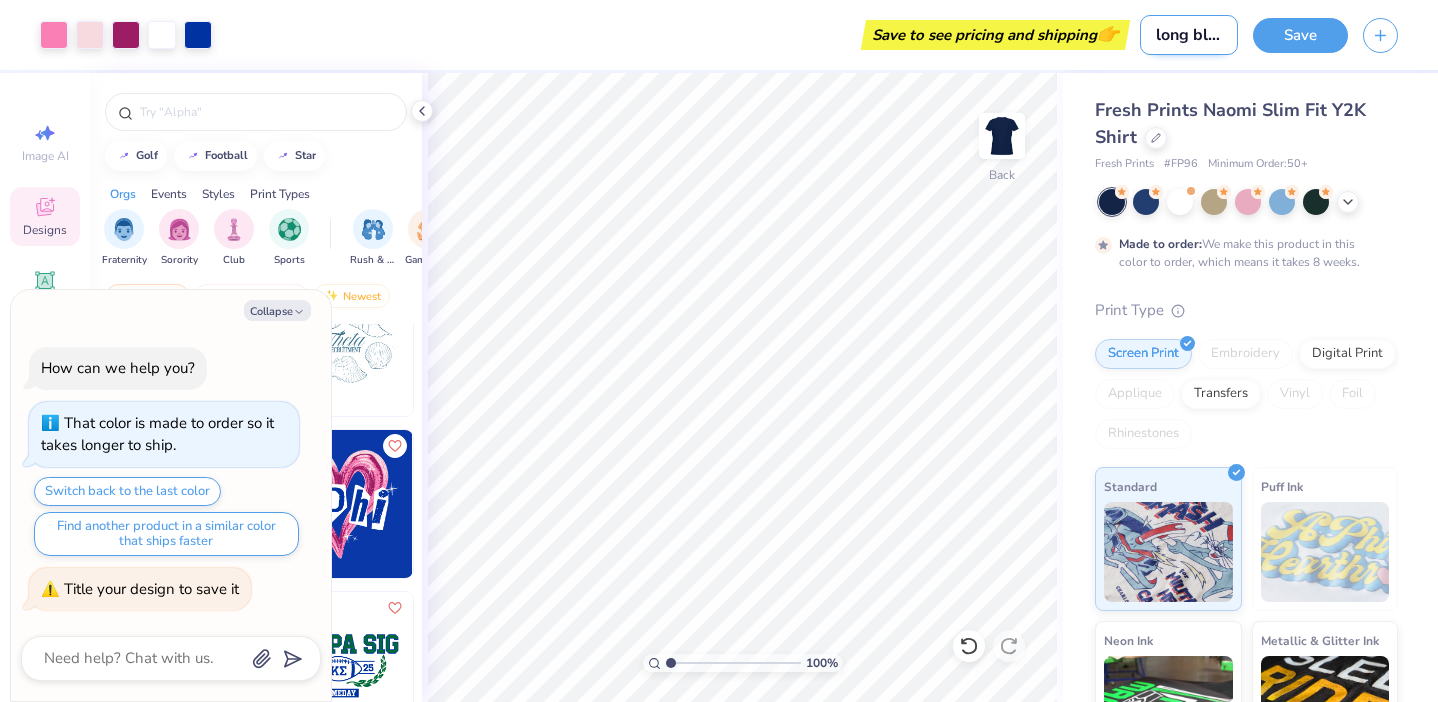 type on "long blue" 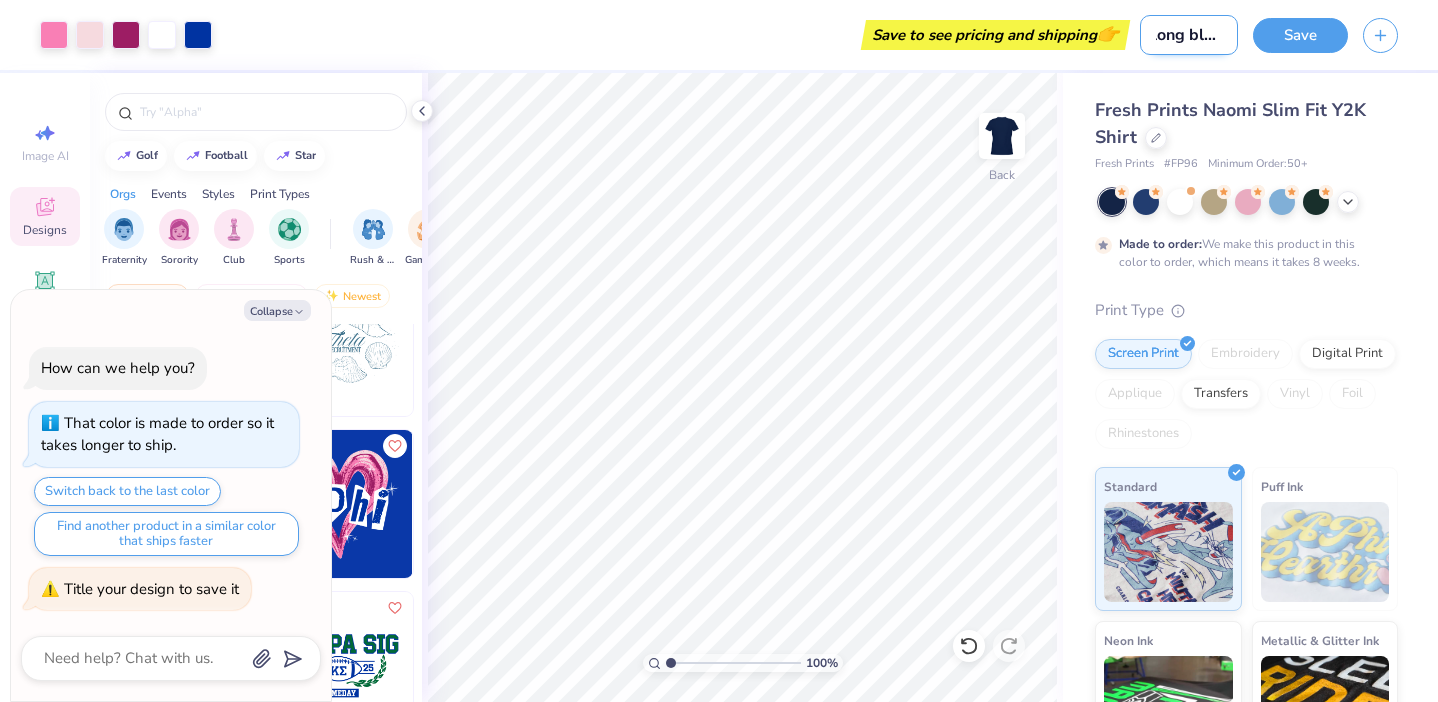type on "x" 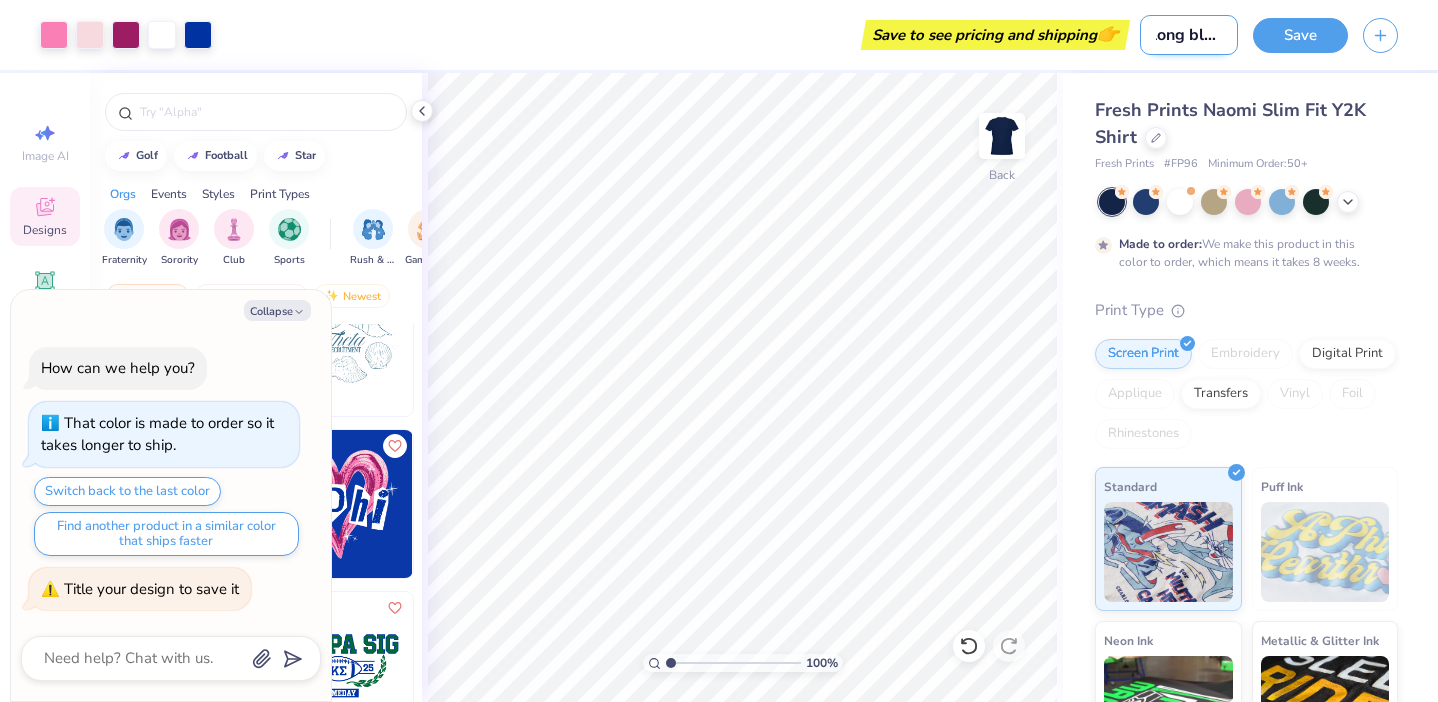 type on "long blue s" 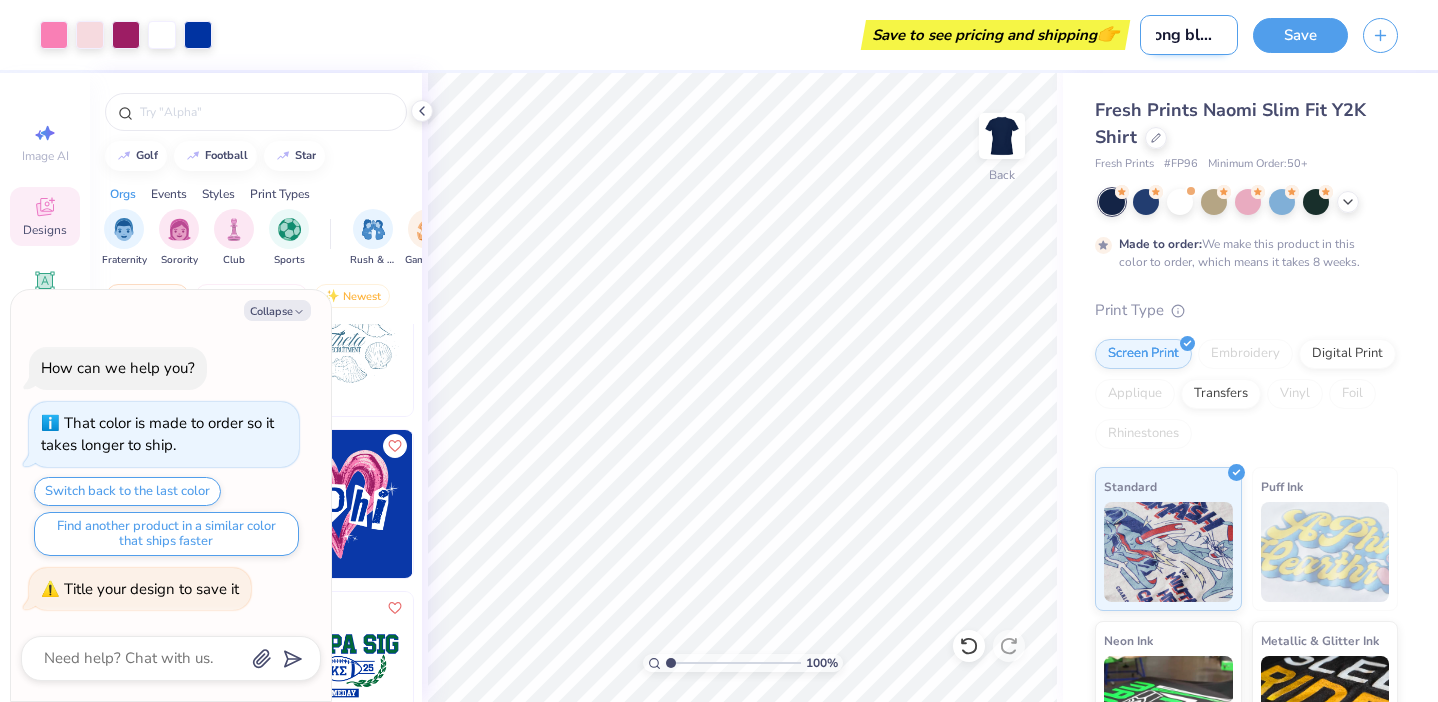 type on "x" 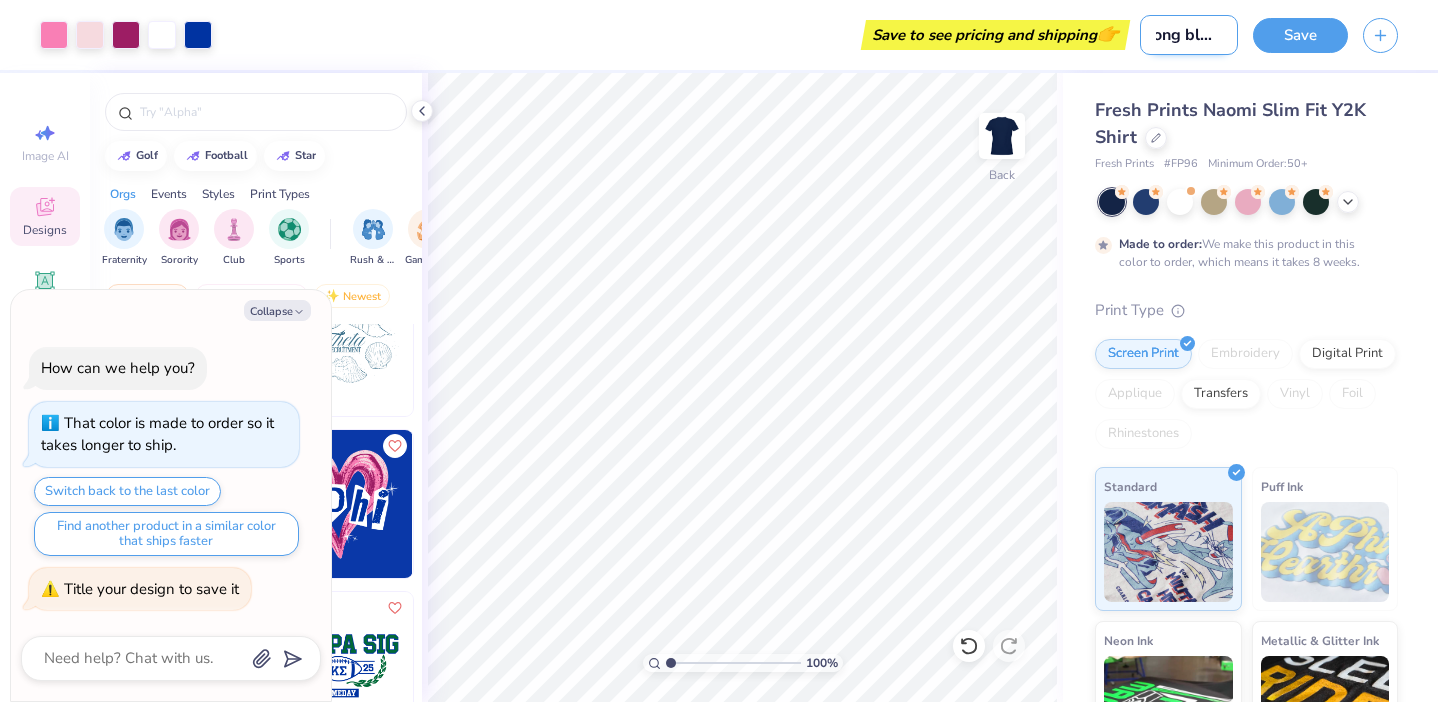 type on "long blue sh" 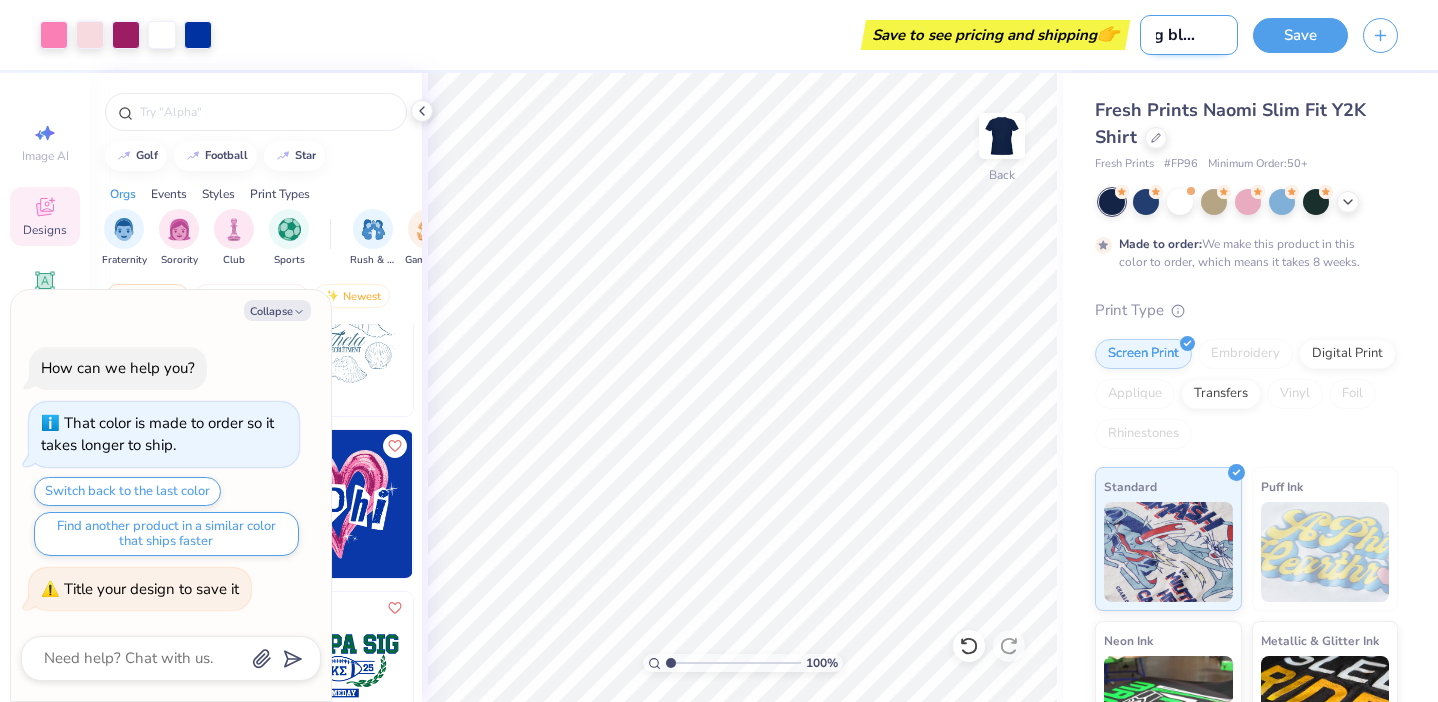 type on "x" 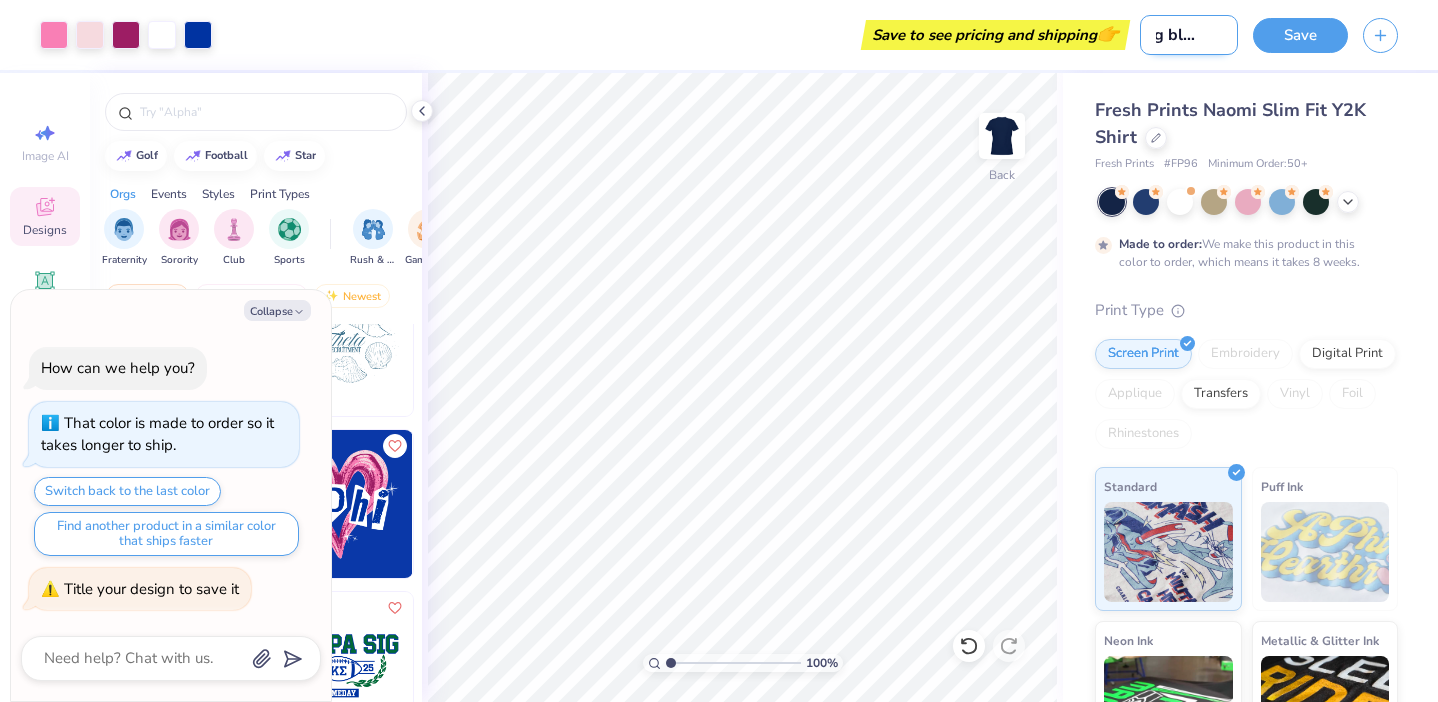 type on "long blue shi" 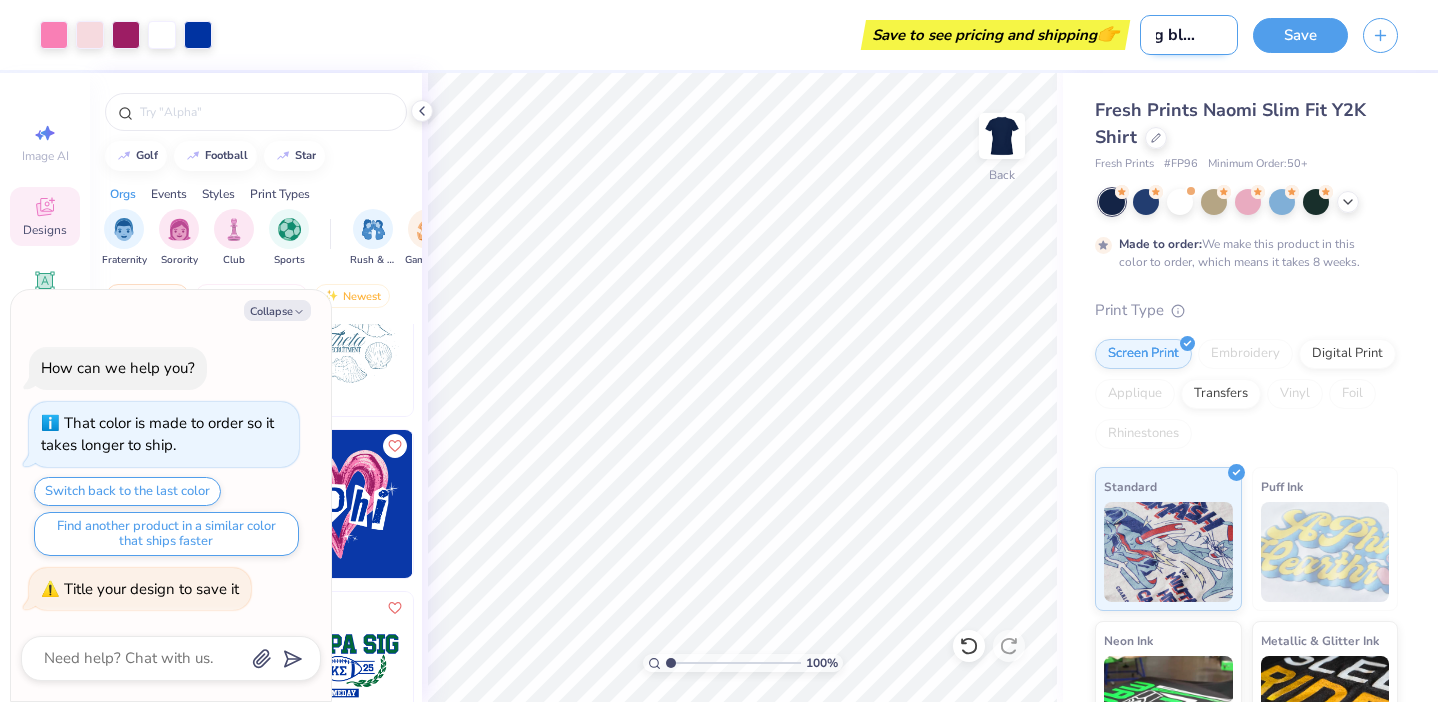 type on "x" 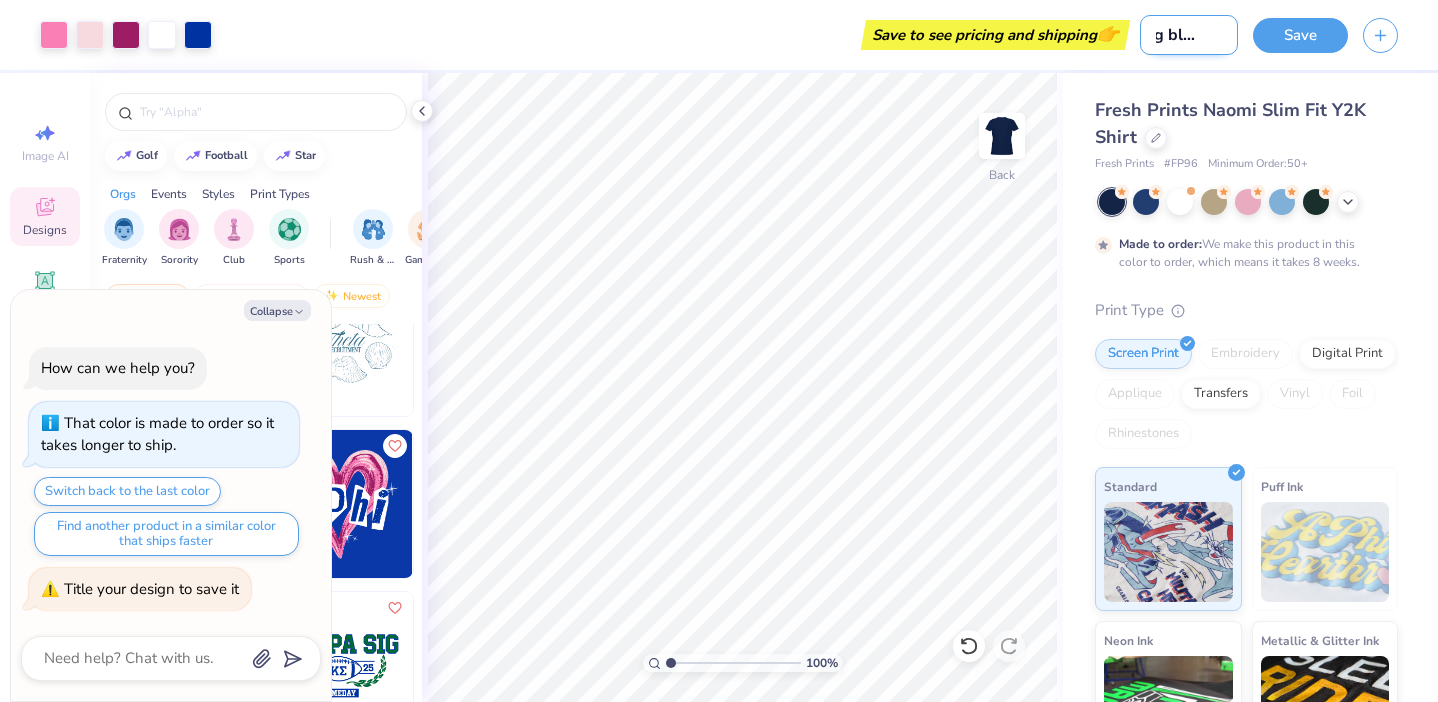 type on "long blue shir" 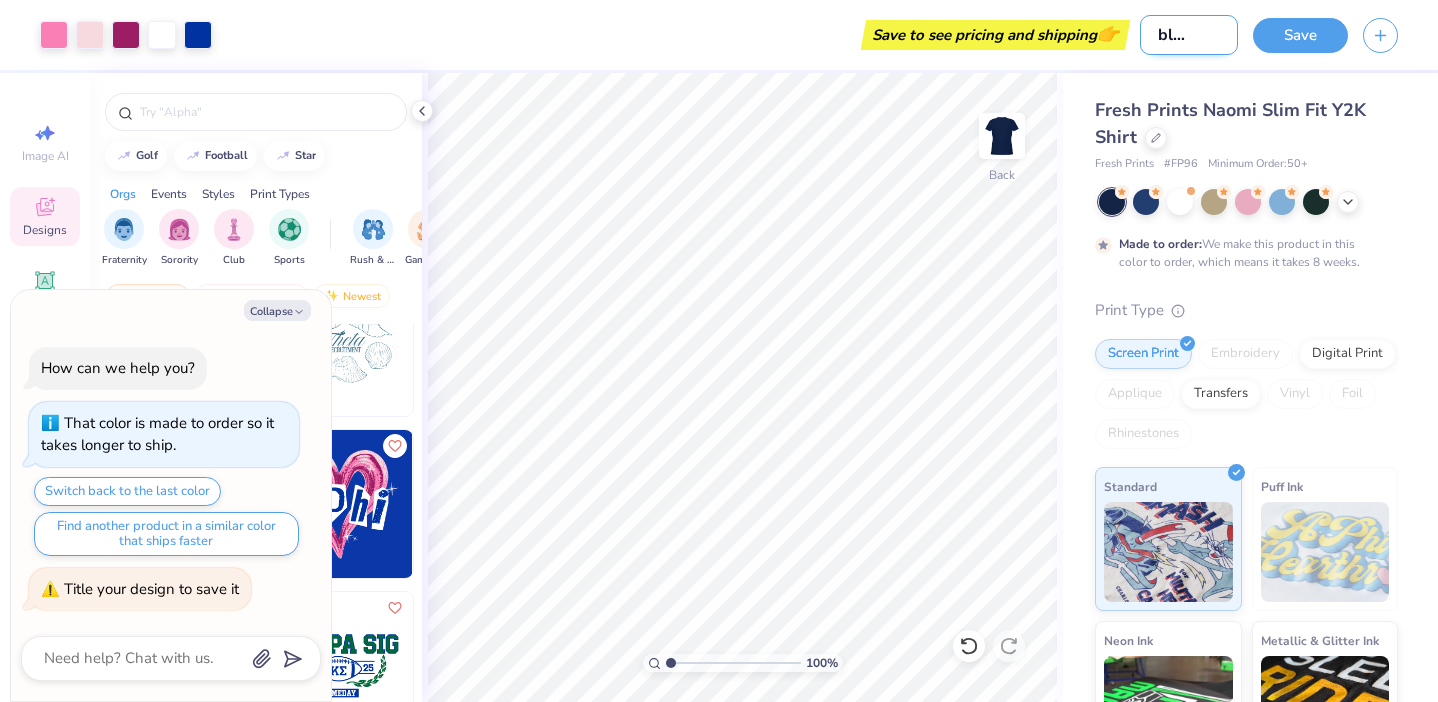 type on "x" 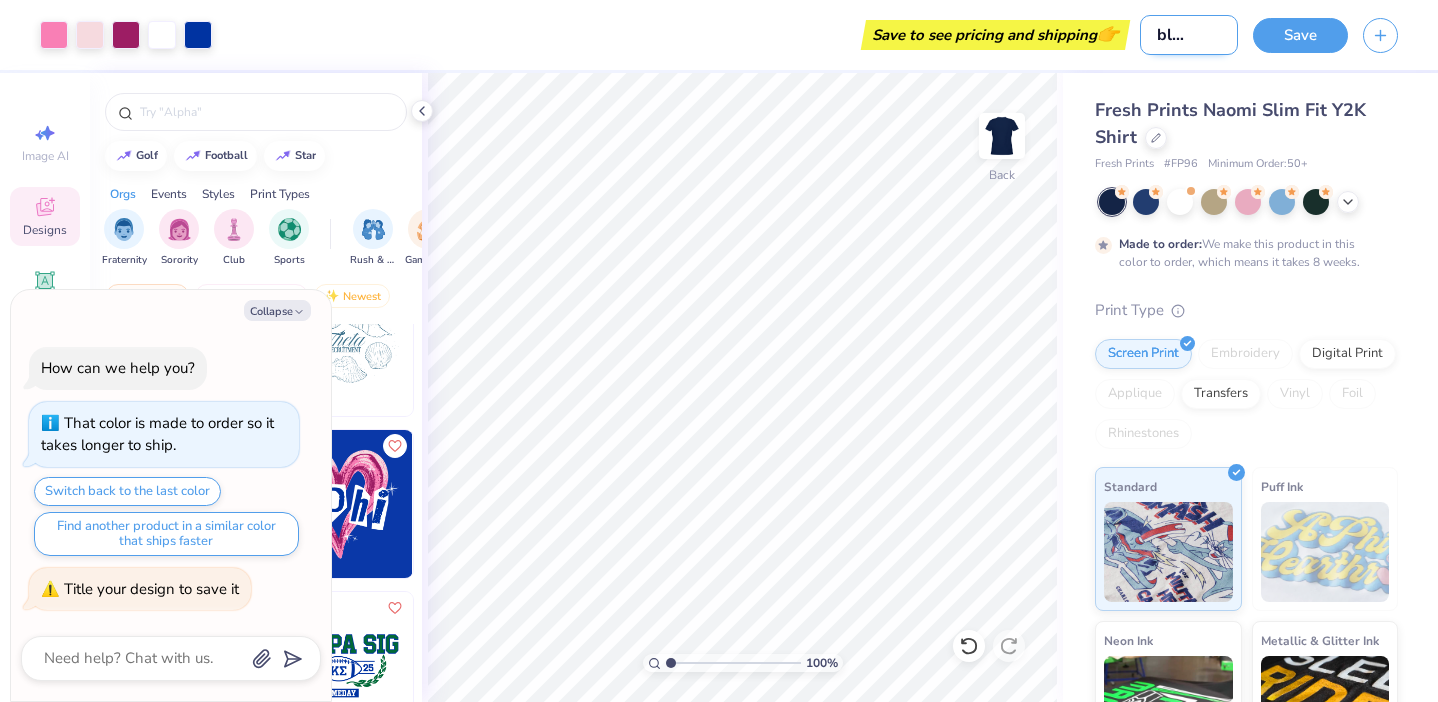 scroll, scrollTop: 0, scrollLeft: 42, axis: horizontal 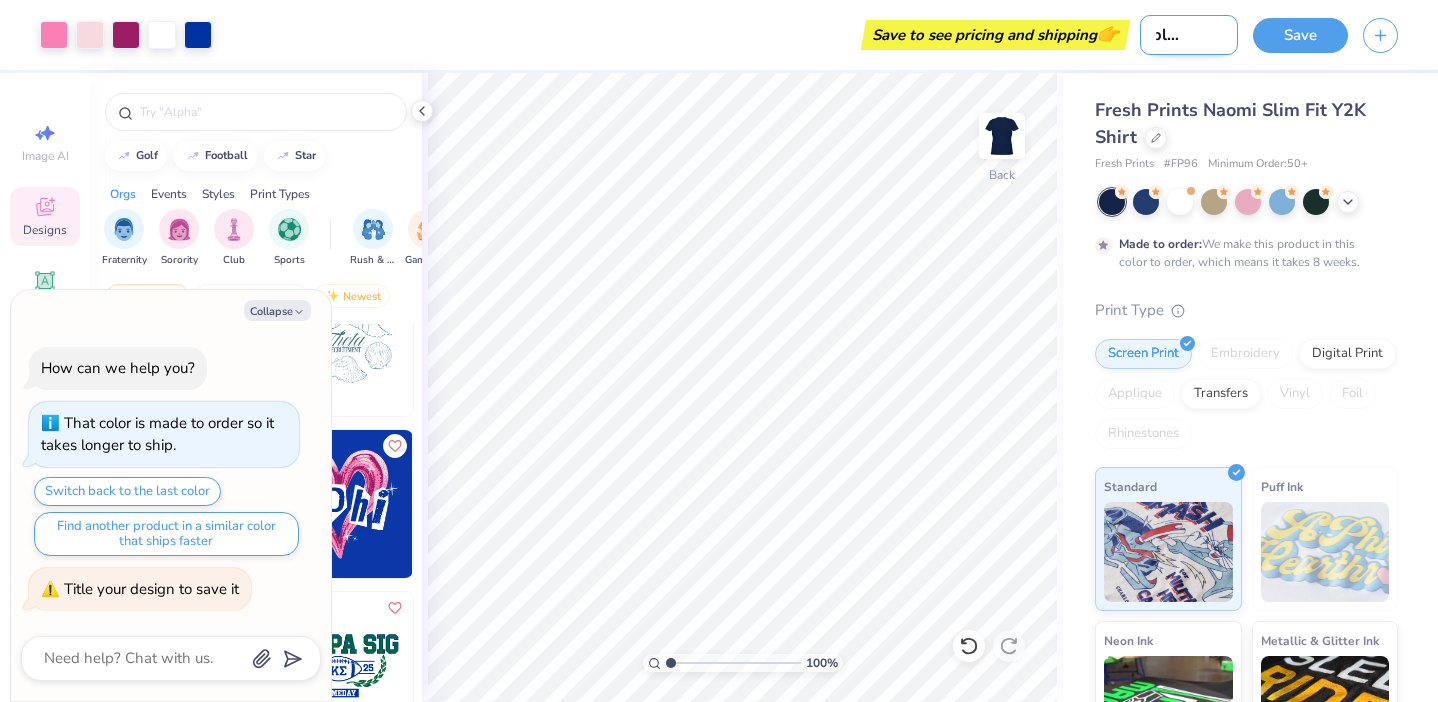type on "long blue shirt" 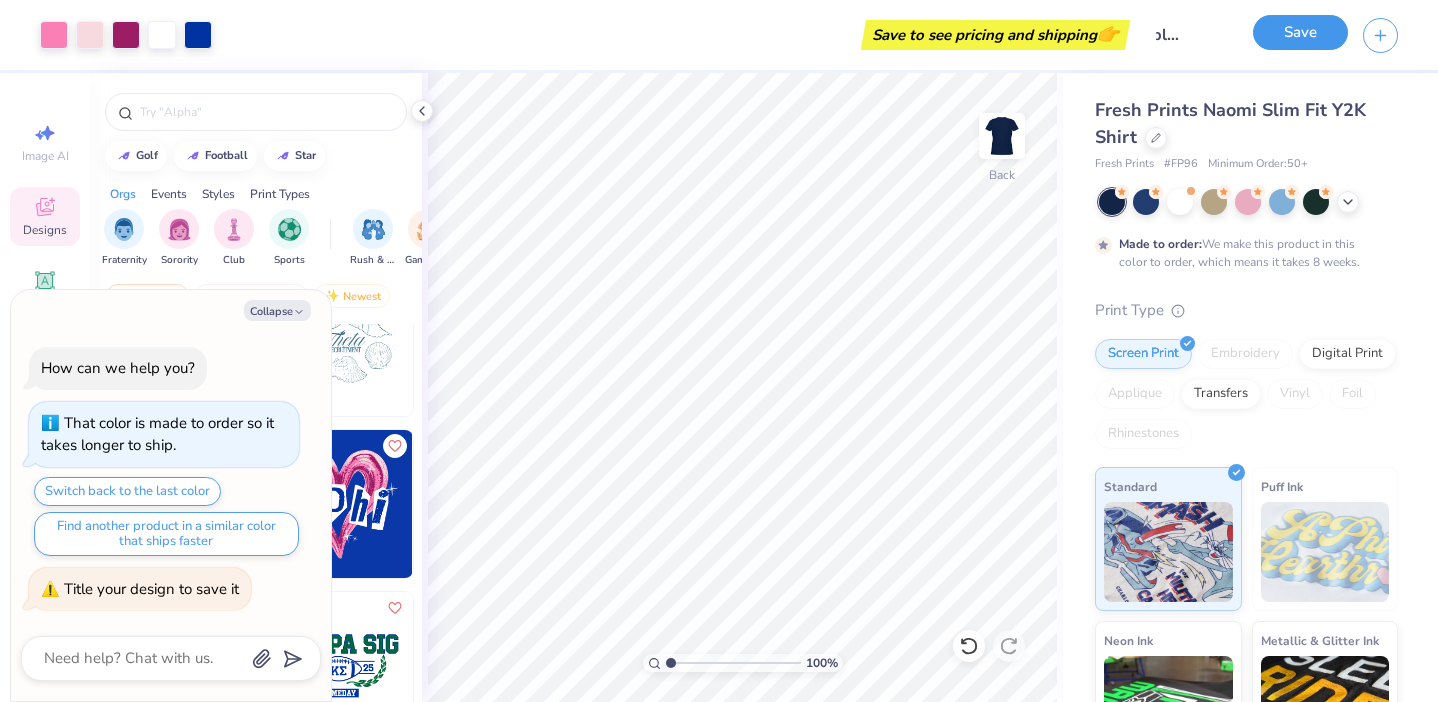 click on "Save" at bounding box center [1300, 32] 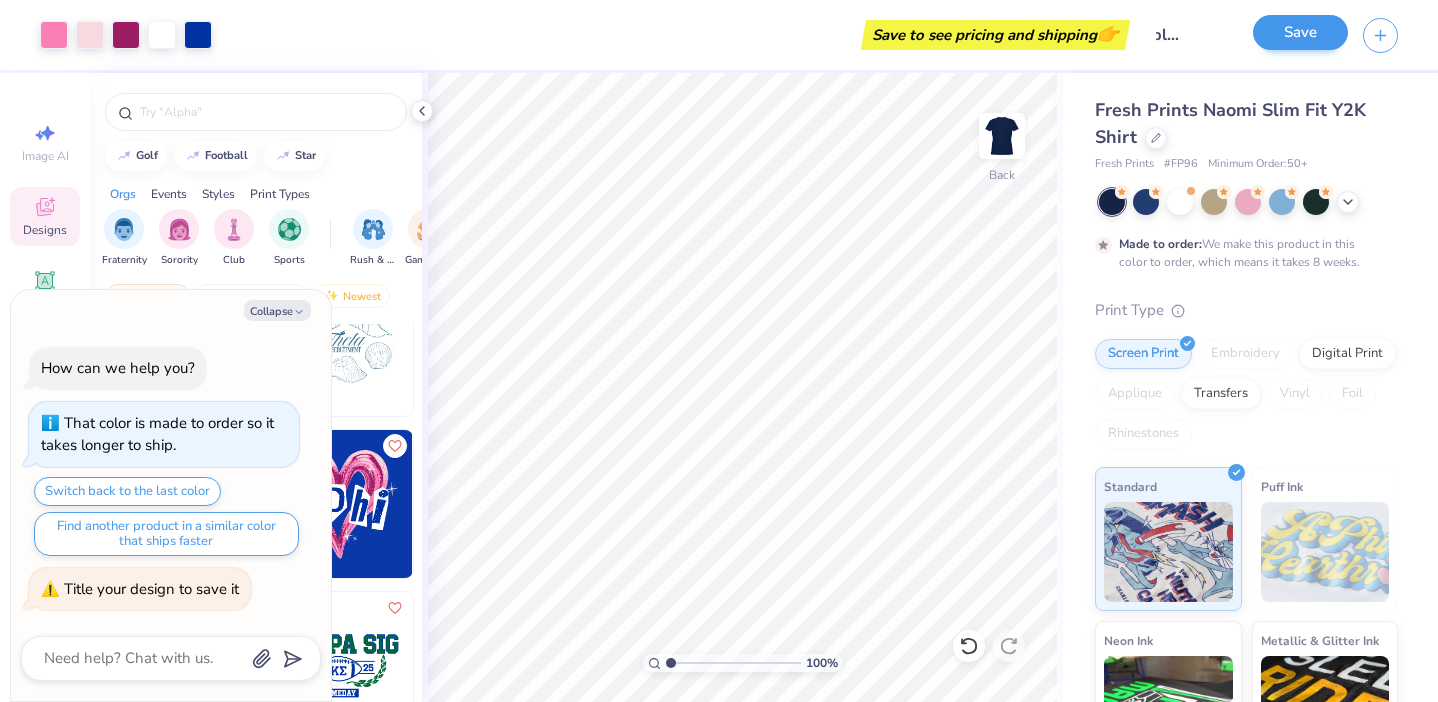 type on "x" 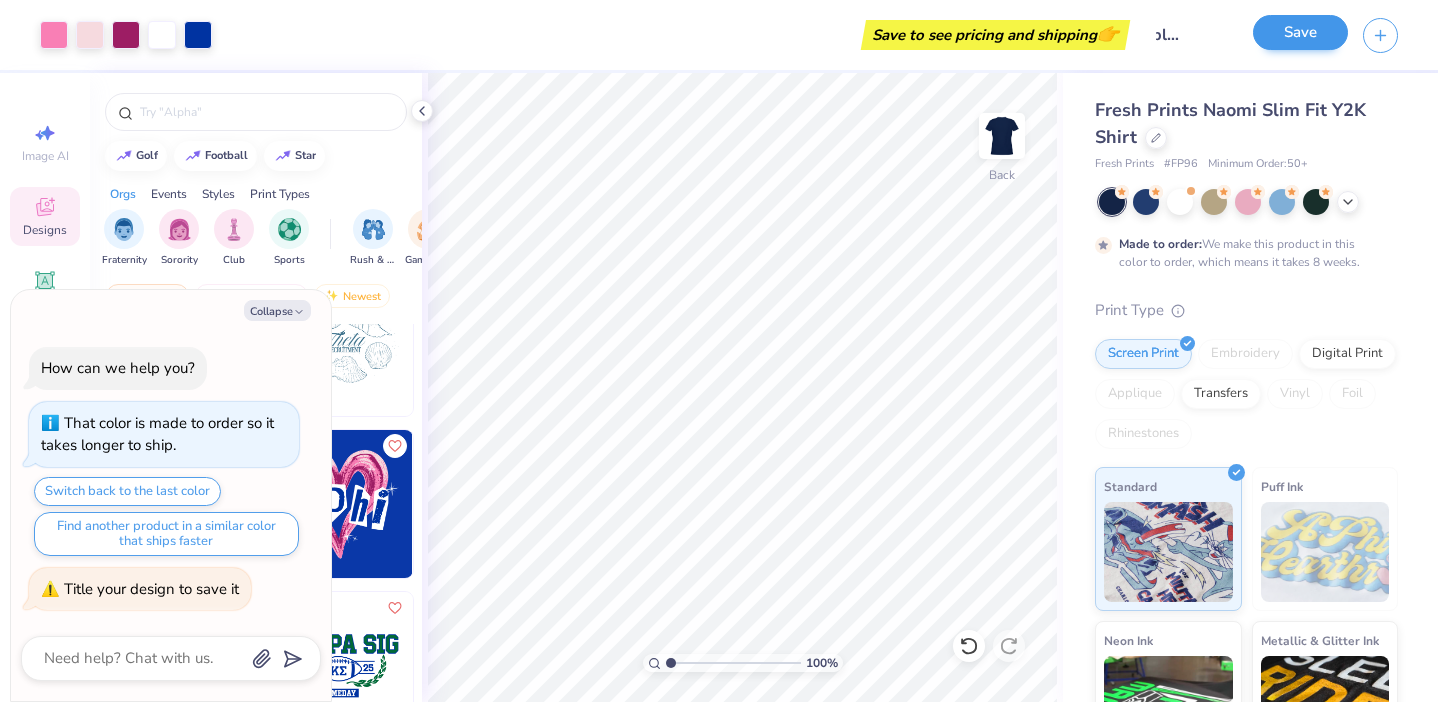 scroll, scrollTop: 0, scrollLeft: 0, axis: both 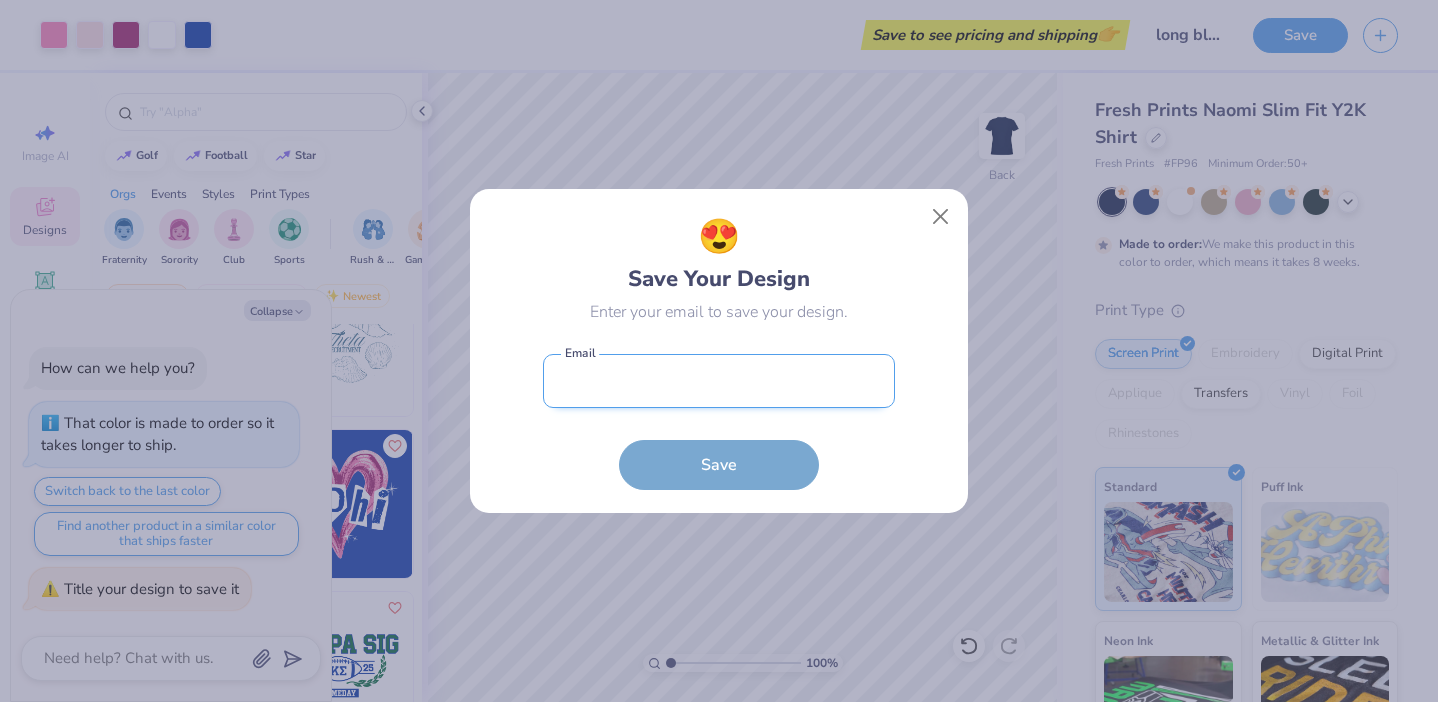 click at bounding box center (719, 381) 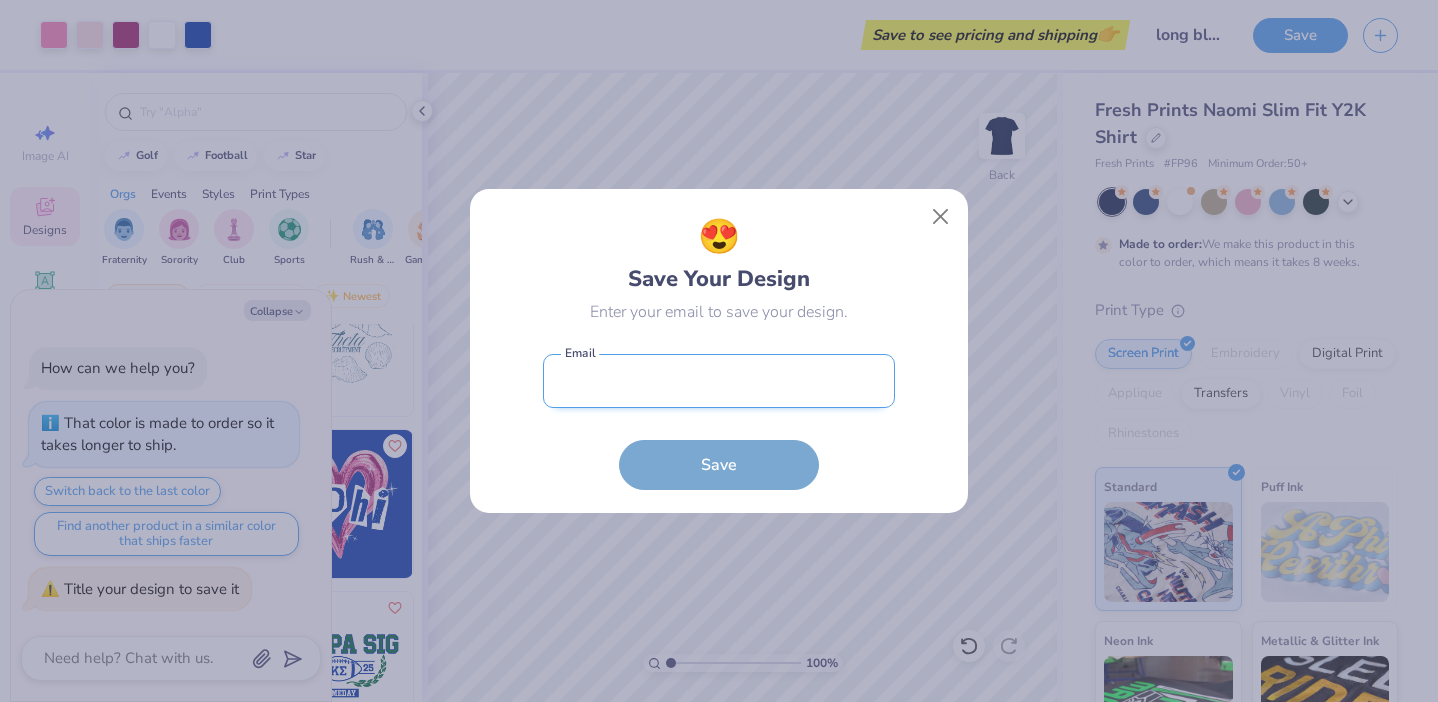 type on "[EMAIL]" 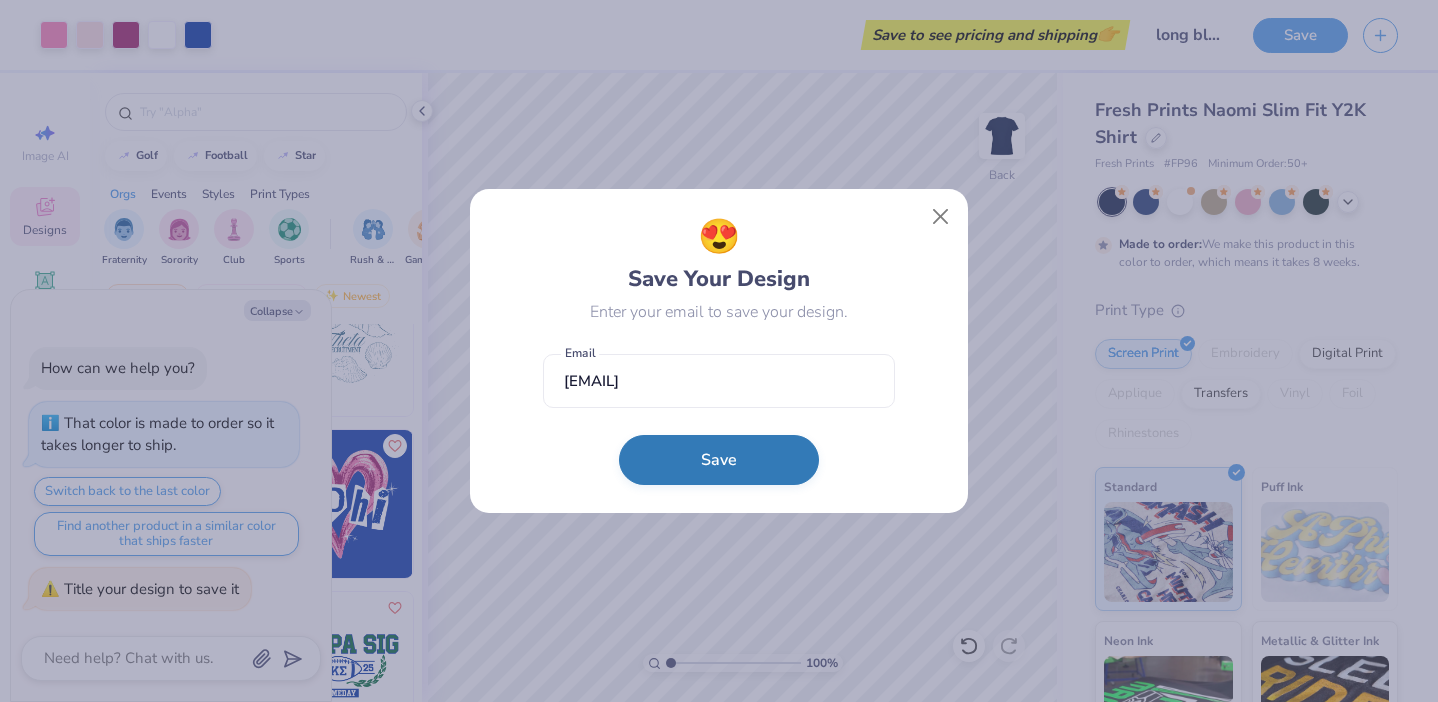 click on "Save" at bounding box center (719, 460) 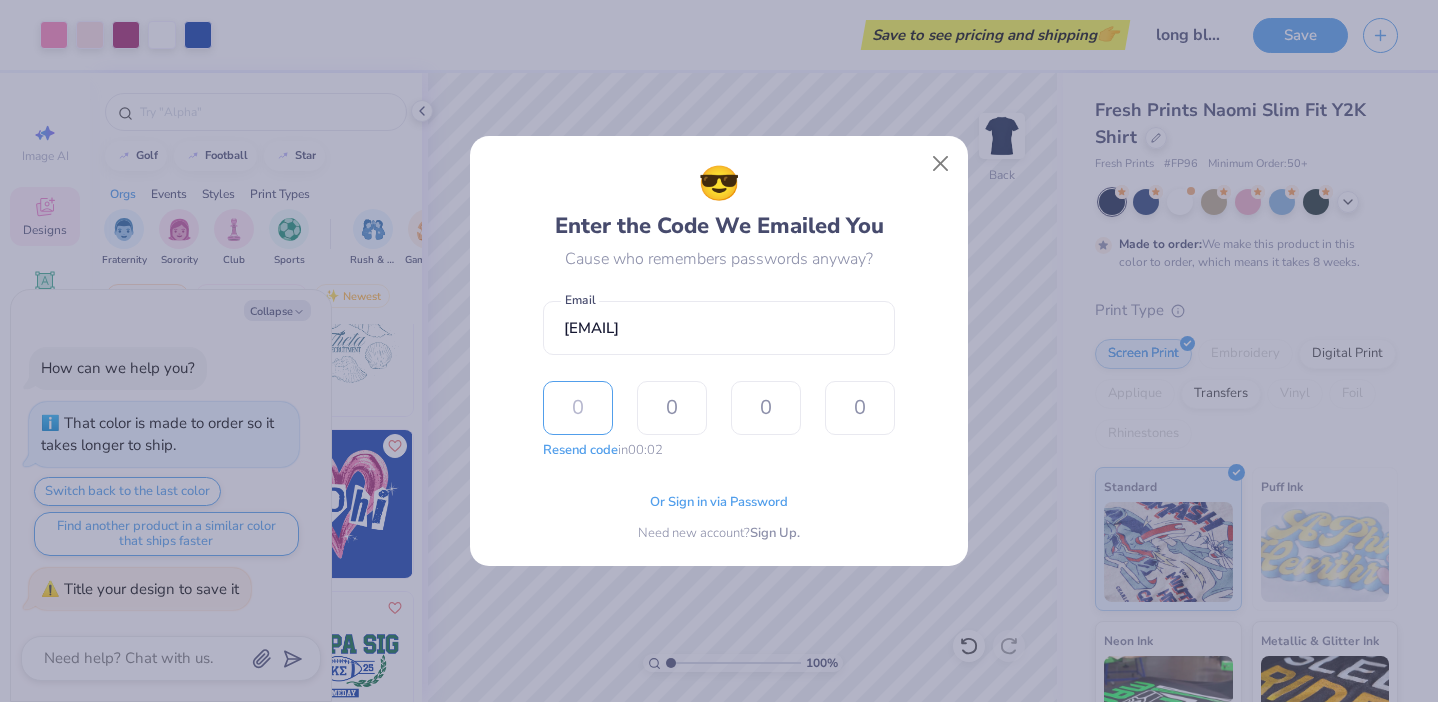 type on "3" 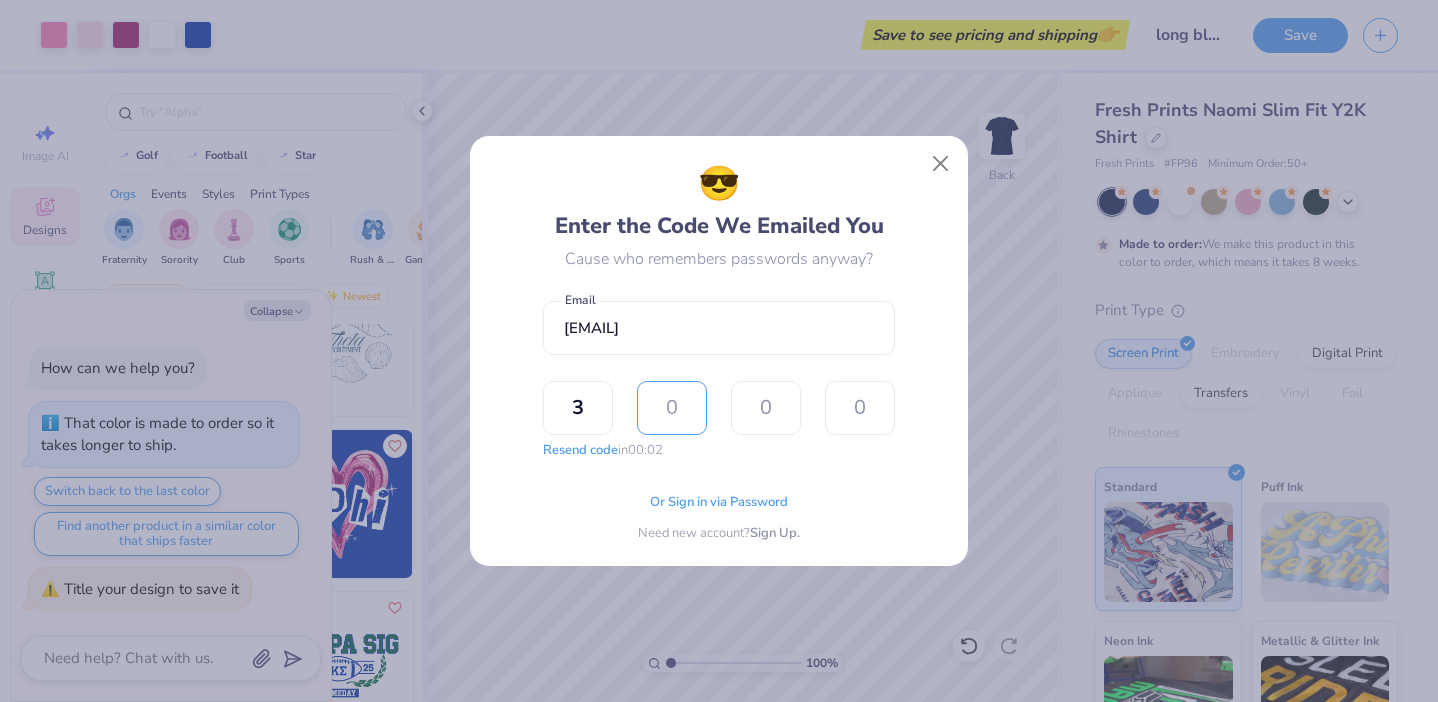 type on "3" 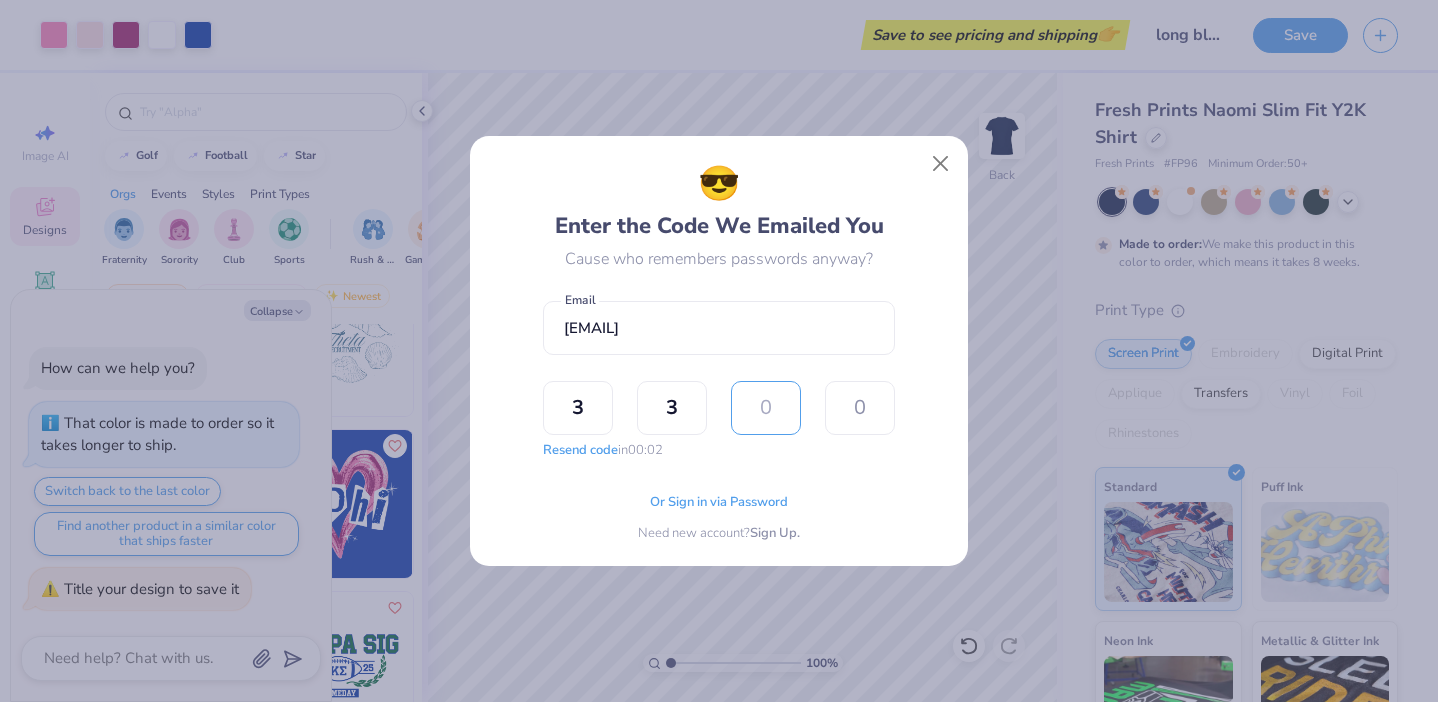 type on "9" 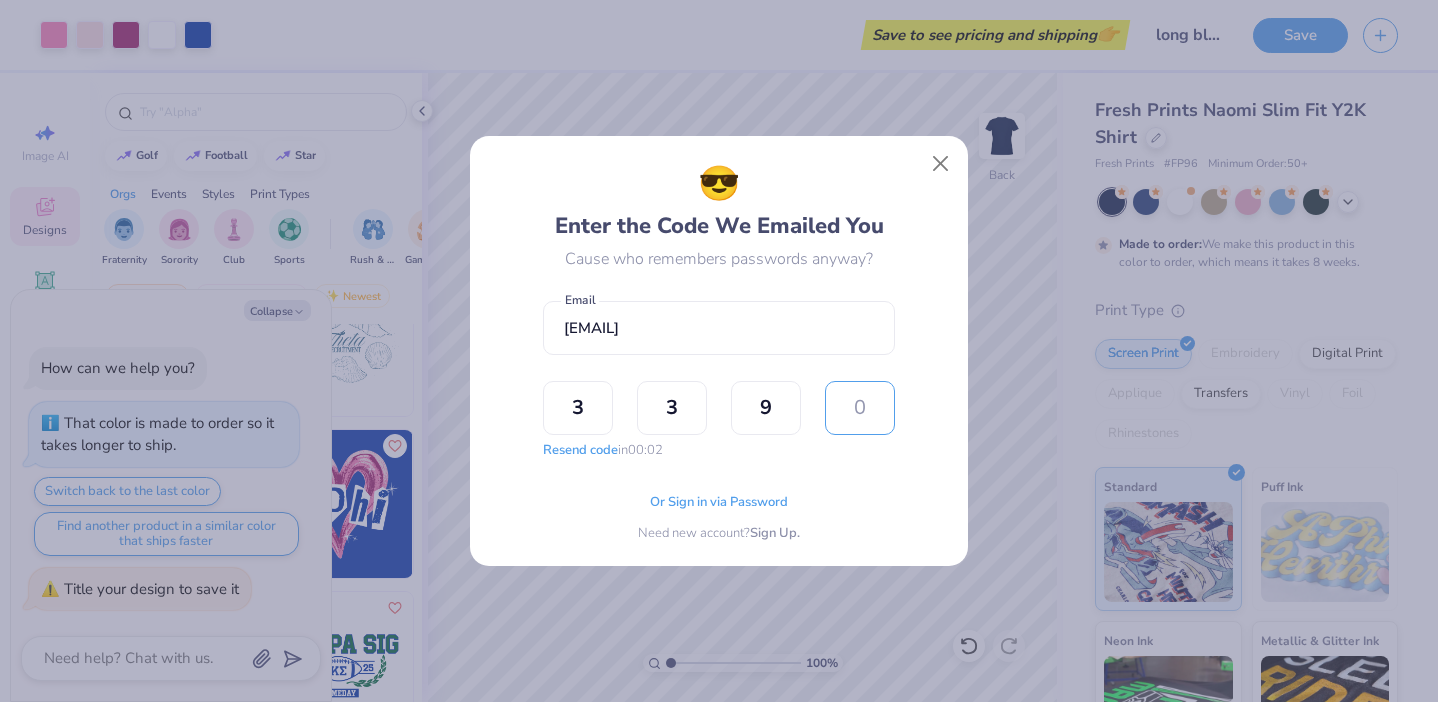 type on "9" 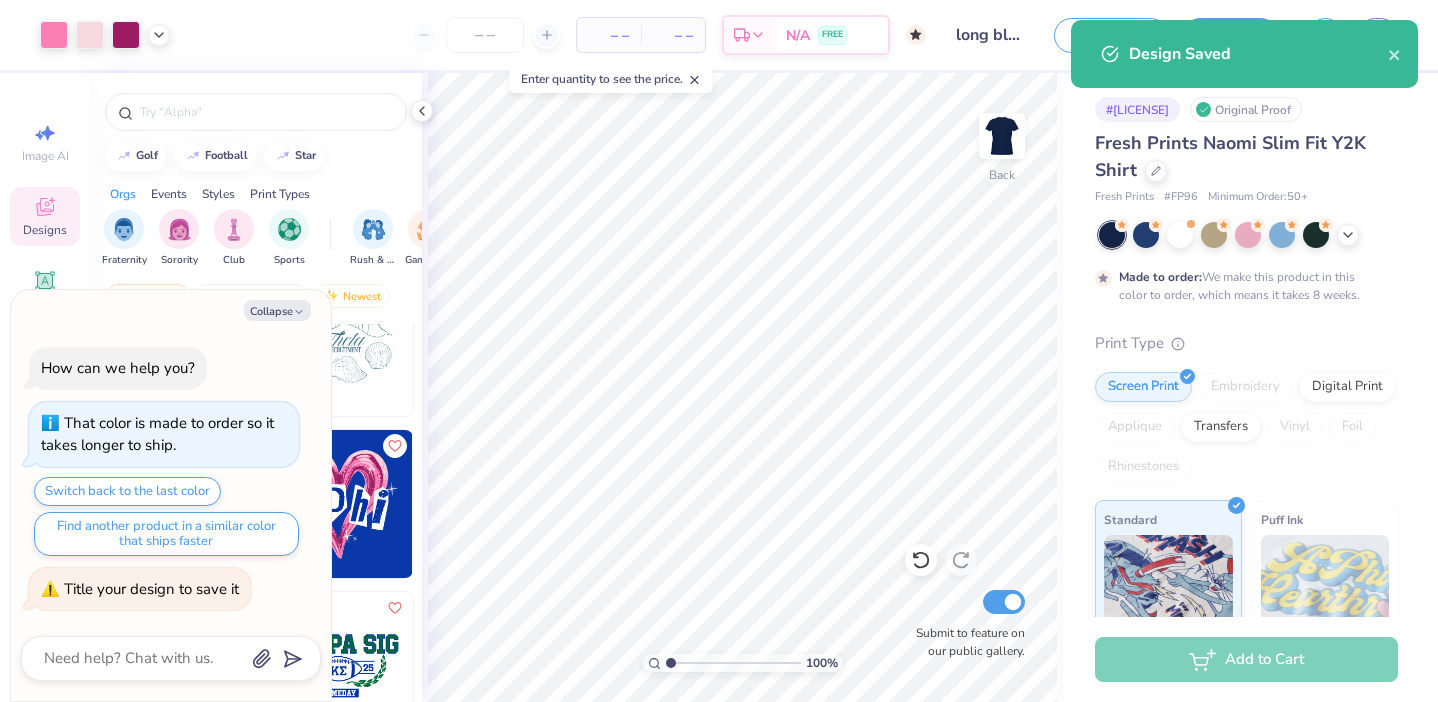 click on "Fresh Prints Naomi Slim Fit Y2K Shirt Fresh Prints # FP96 Minimum Order:  50 +   Made to order:  We make this product in this color to order, which means it takes 8 weeks. Print Type Screen Print Embroidery Digital Print Applique Transfers Vinyl Foil Rhinestones Standard Puff Ink Neon Ink Metallic Ink Glow in the Dark Ink Water based Ink" at bounding box center [1246, 541] 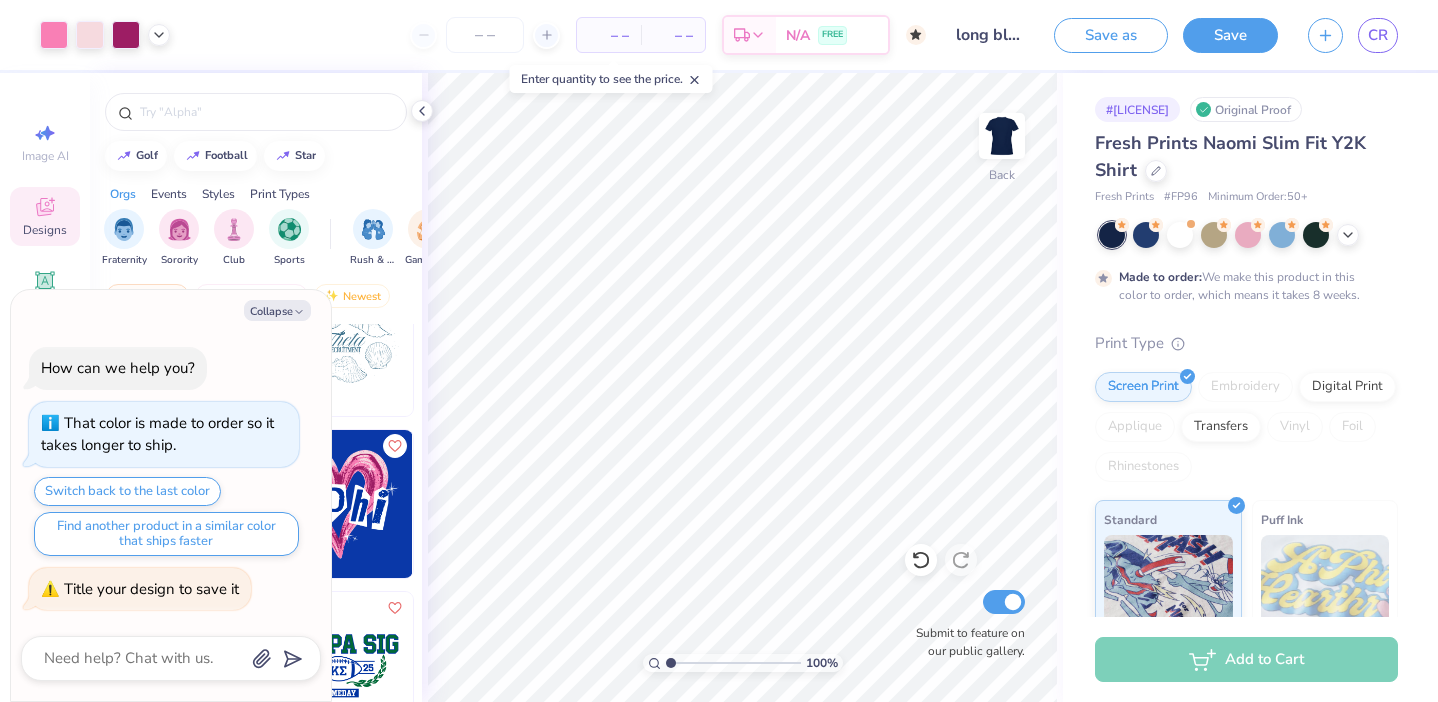 click on "Design Saved" at bounding box center (1244, 61) 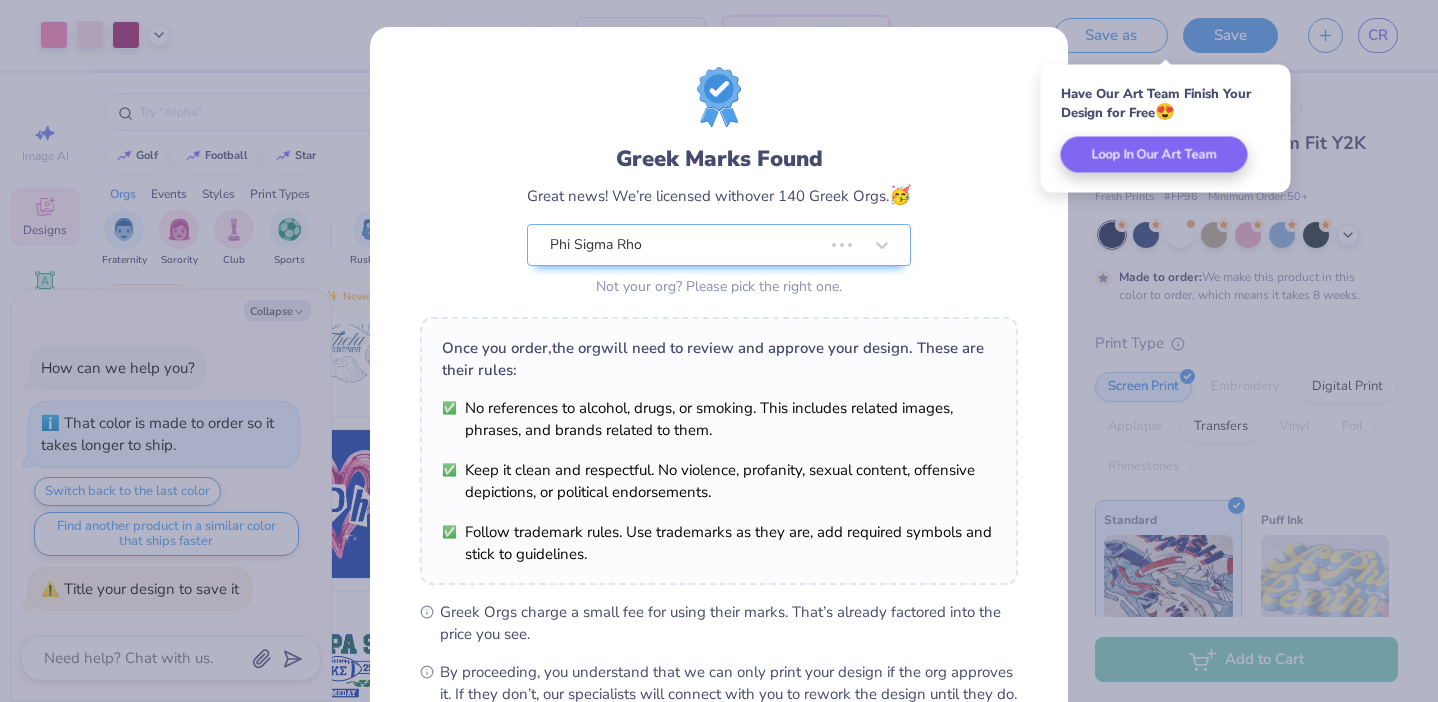 type on "x" 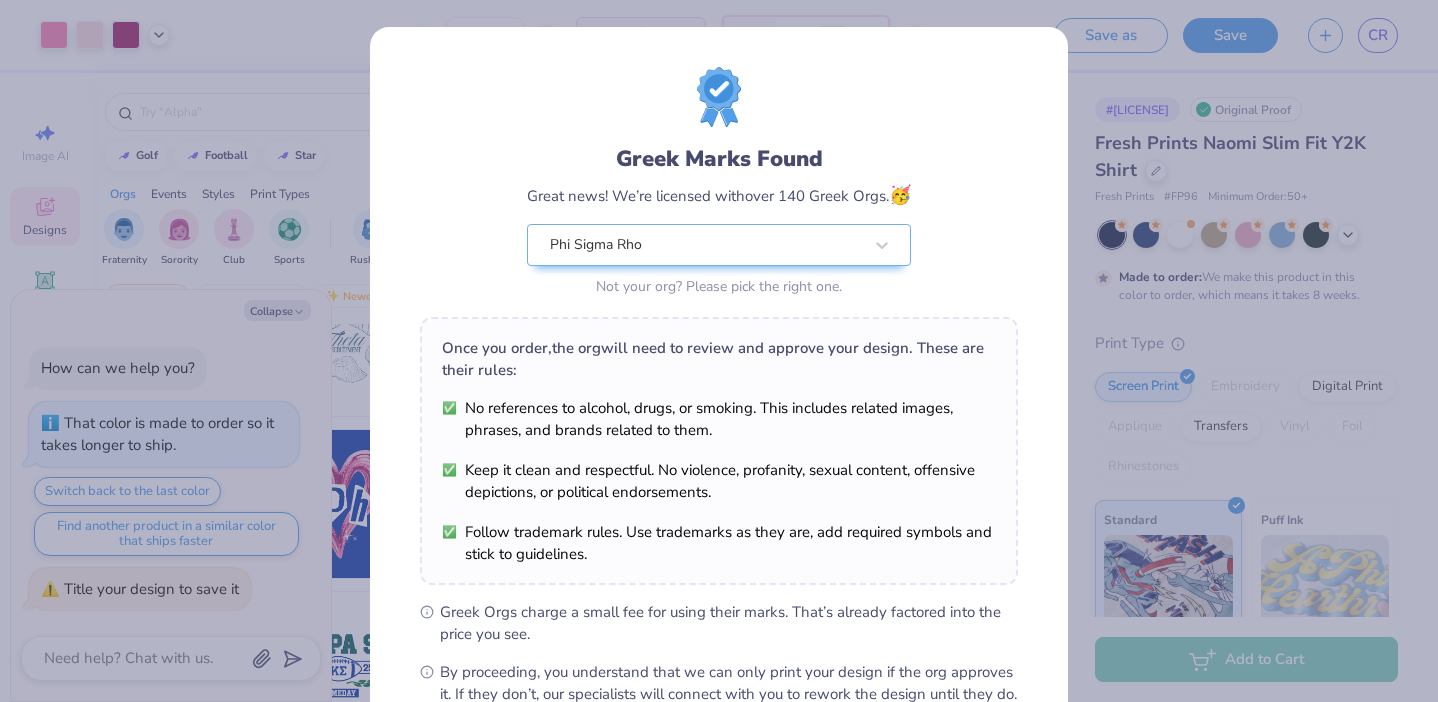 click on "Greek Marks Found Great news! We’re licensed with  over 140 Greek Orgs. 🥳 Phi Sigma Rho Not your org? Please pick the right one. Once you order,  the org  will need to review and approve your design. These are their rules: No references to alcohol, drugs, or smoking. This includes related images, phrases, and brands related to them. Keep it clean and respectful. No violence, profanity, sexual content, offensive depictions, or political endorsements. Follow trademark rules. Use trademarks as they are, add required symbols and stick to guidelines. Greek Orgs charge a small fee for using their marks. That’s already factored into the price you see. By proceeding, you understand that we can only print your design if the org approves it. If they don’t, our specialists will connect with you to rework the design until they do. We’ll only submit the design if you order. I Understand! No  Greek  marks in your design?" at bounding box center [719, 351] 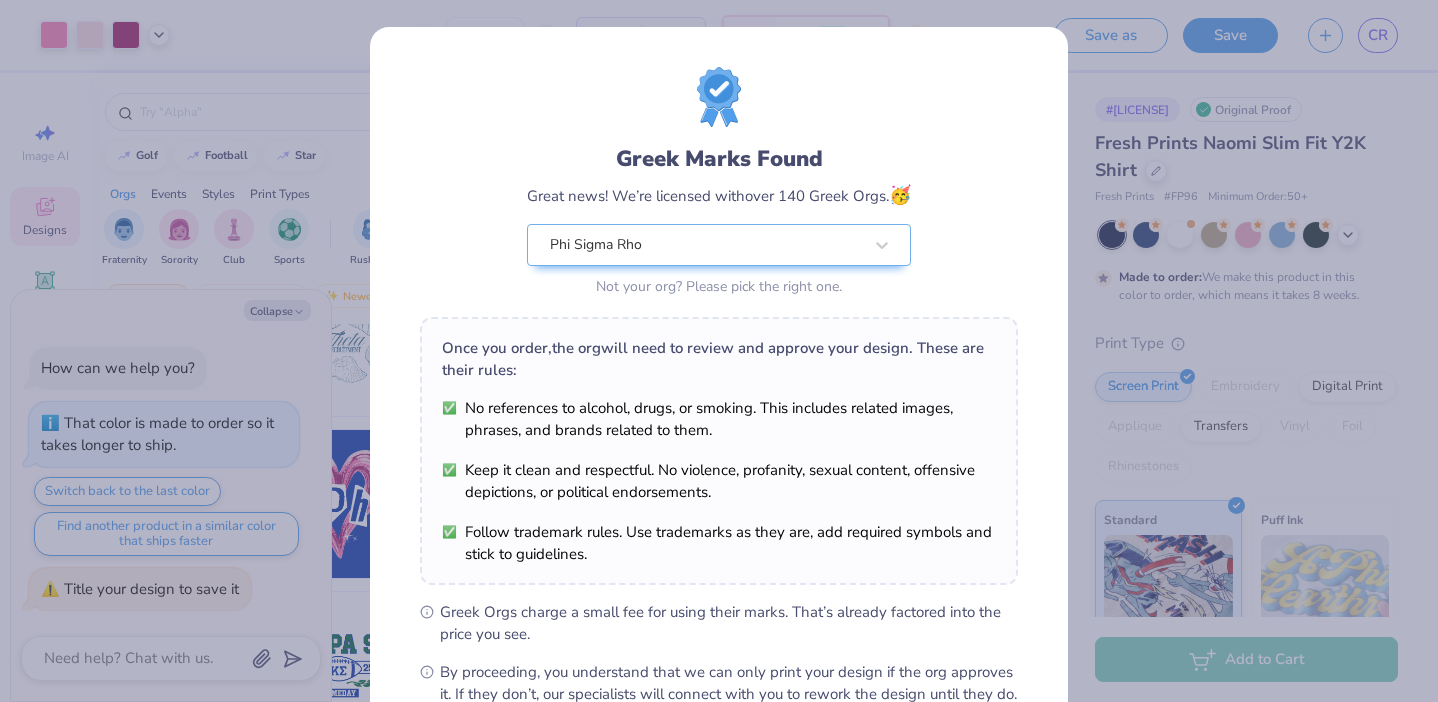 scroll, scrollTop: 234, scrollLeft: 0, axis: vertical 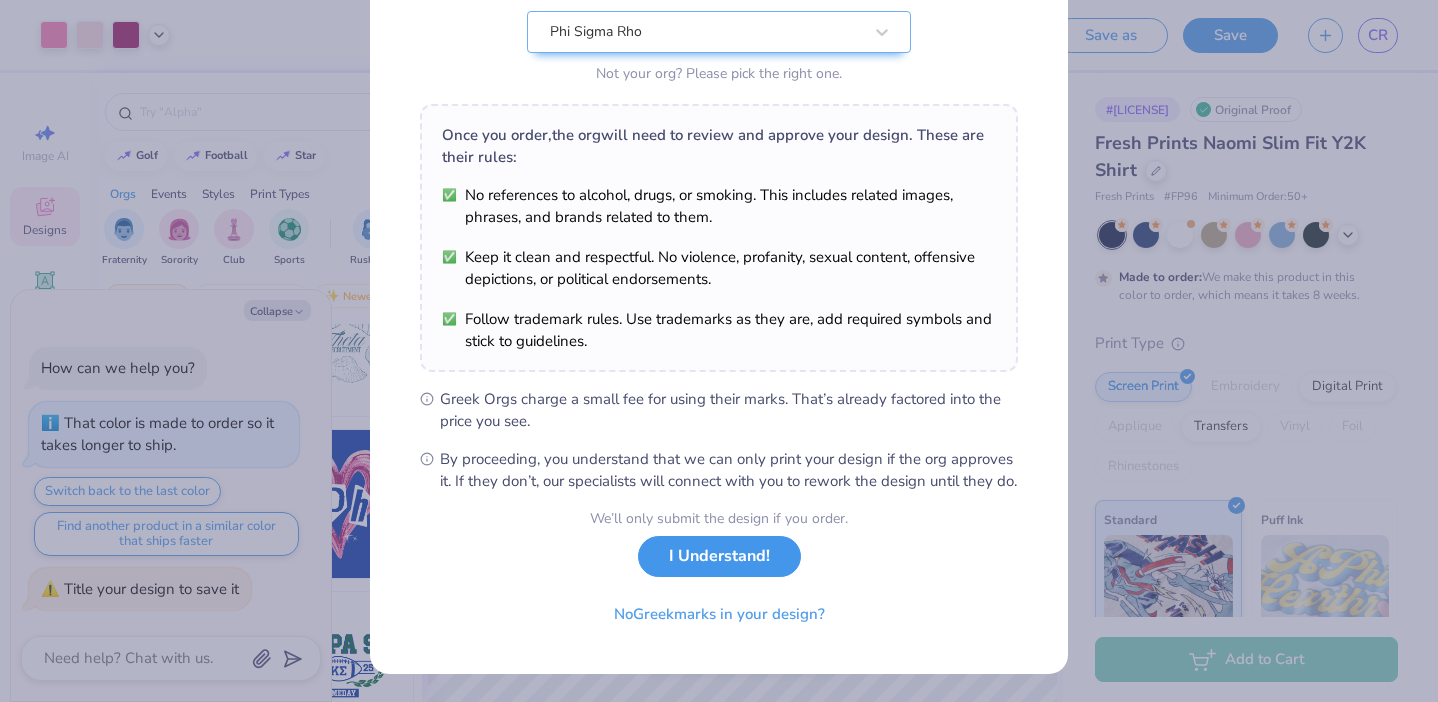 click on "I Understand!" at bounding box center [719, 556] 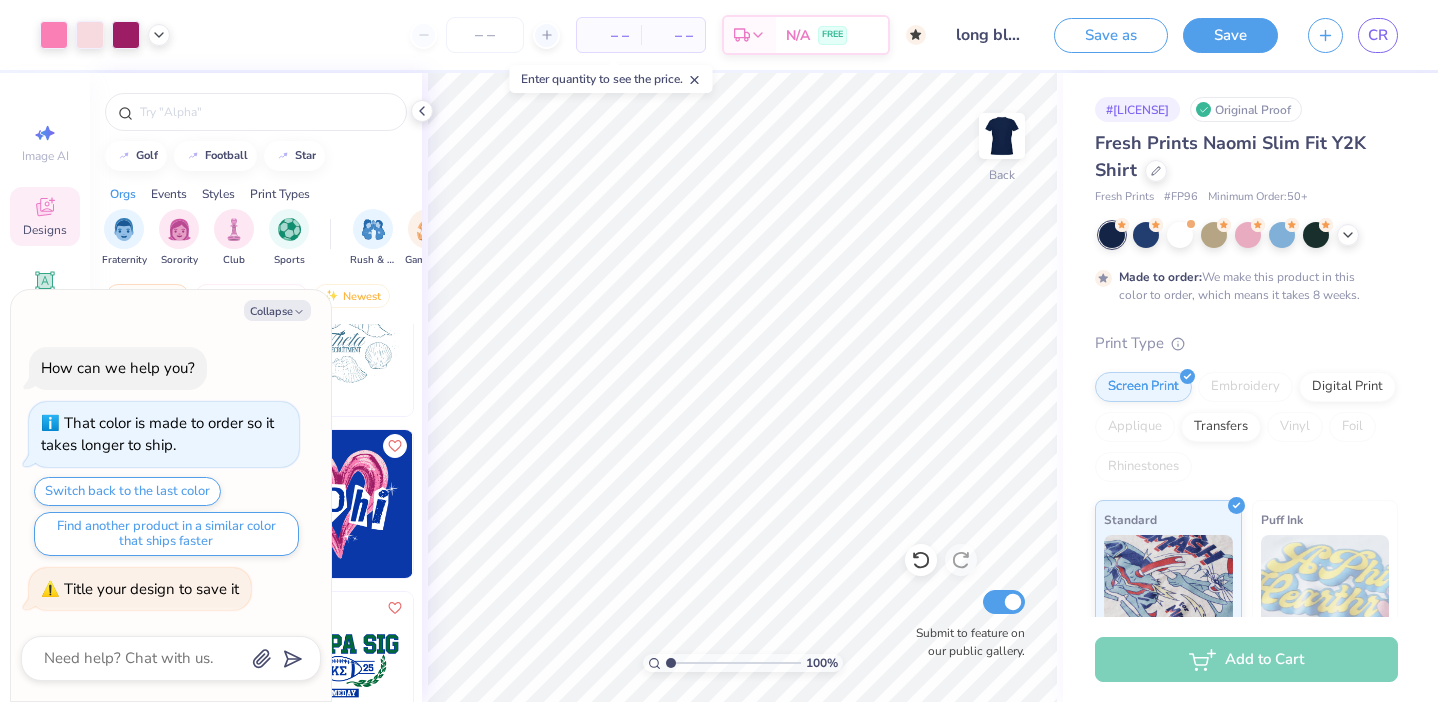 scroll, scrollTop: 0, scrollLeft: 0, axis: both 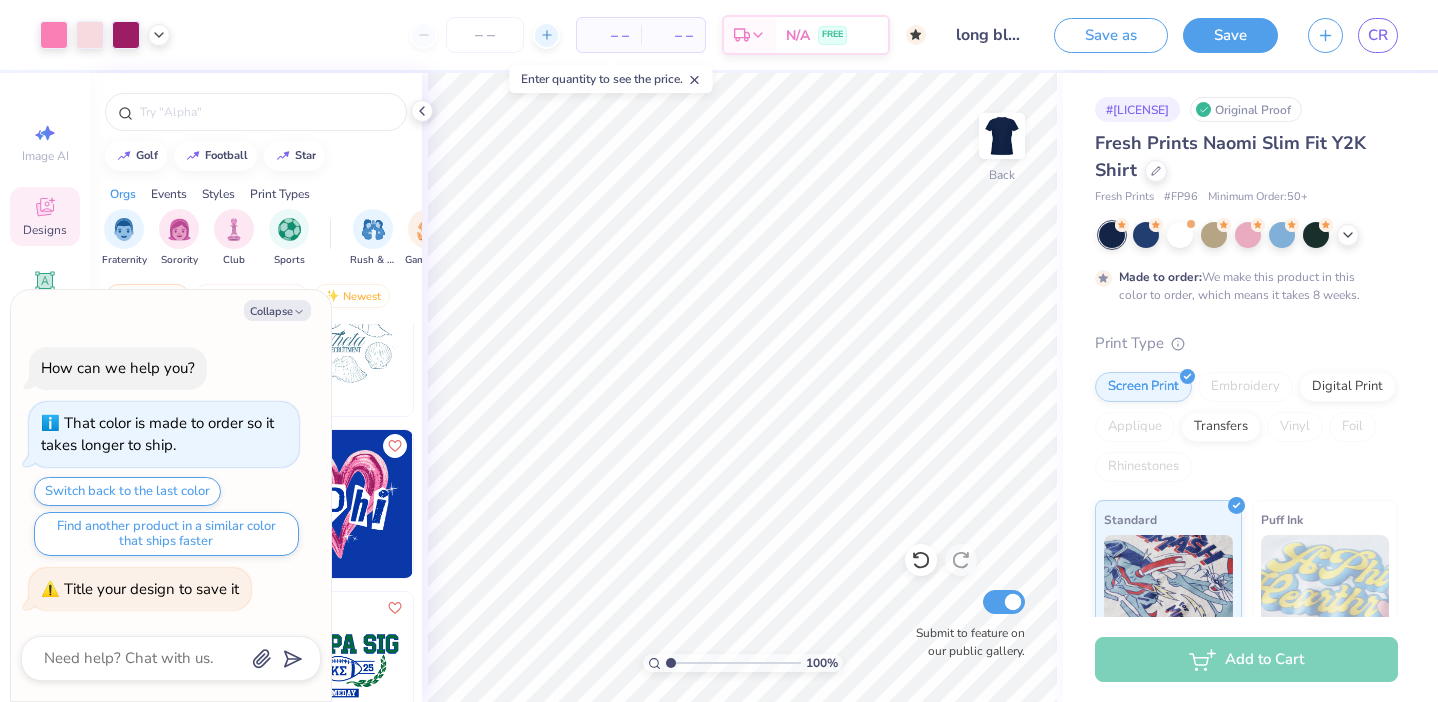 click 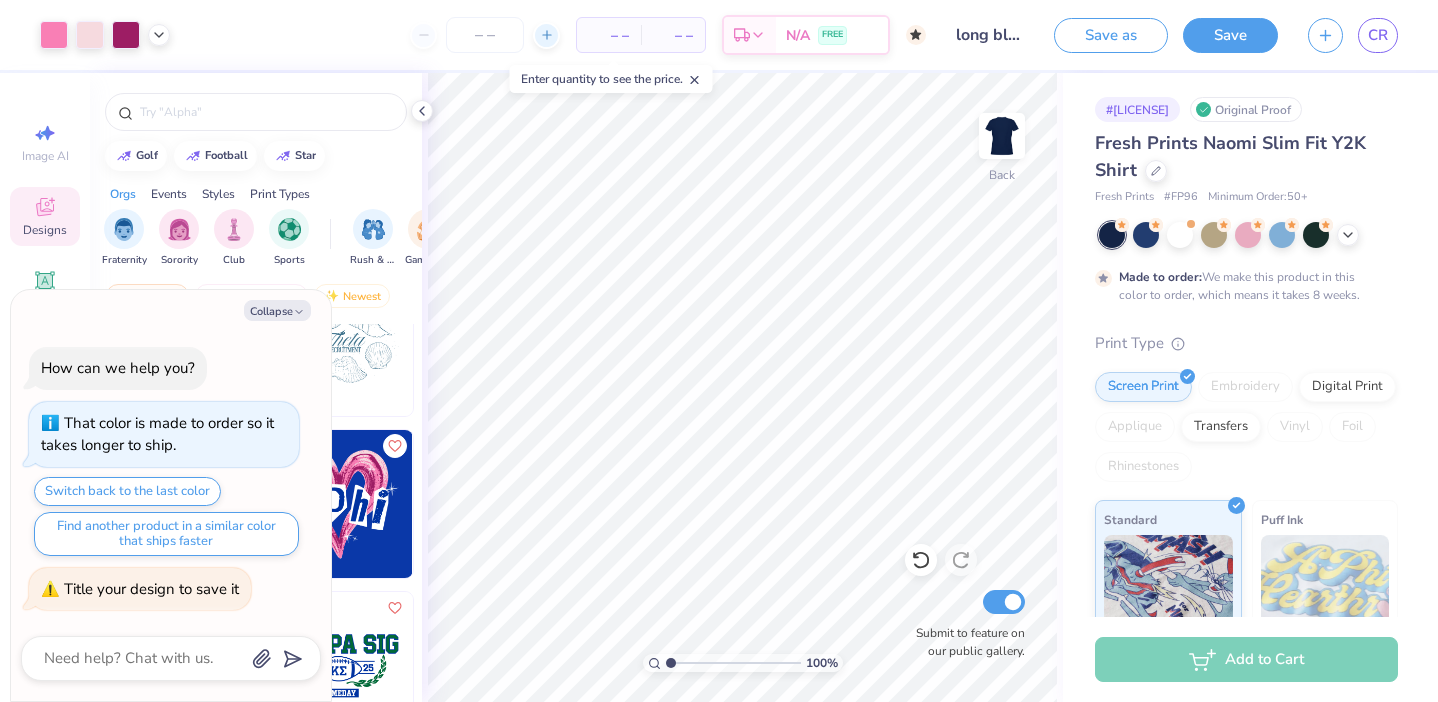 type on "50" 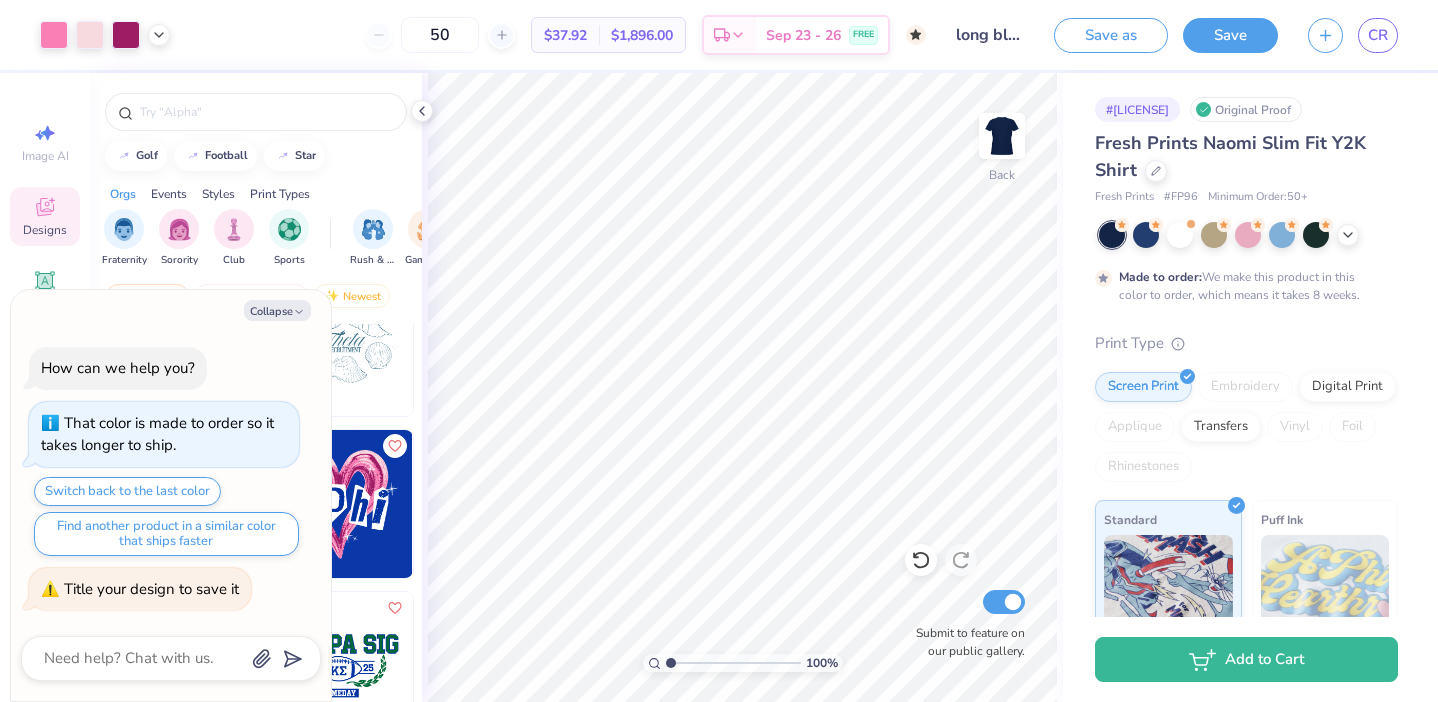 click on "50" at bounding box center (440, 35) 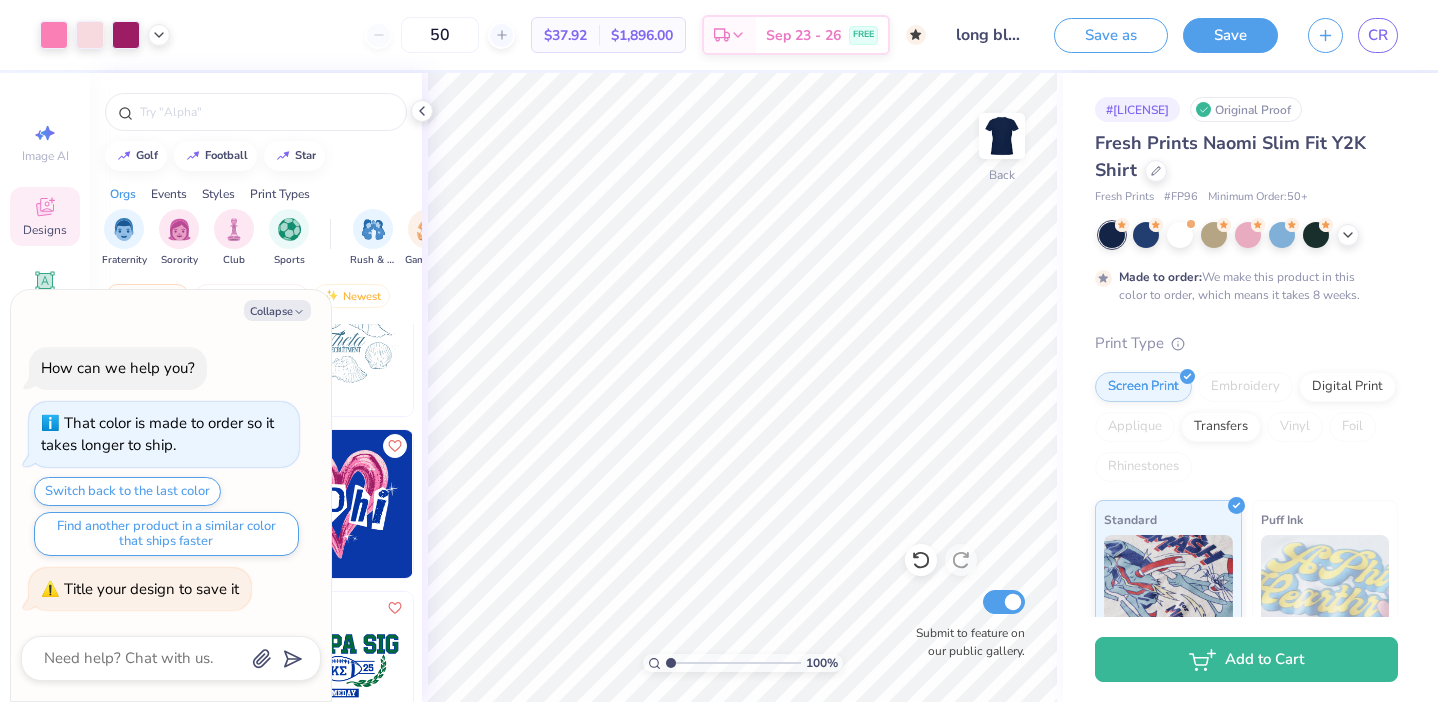type on "x" 